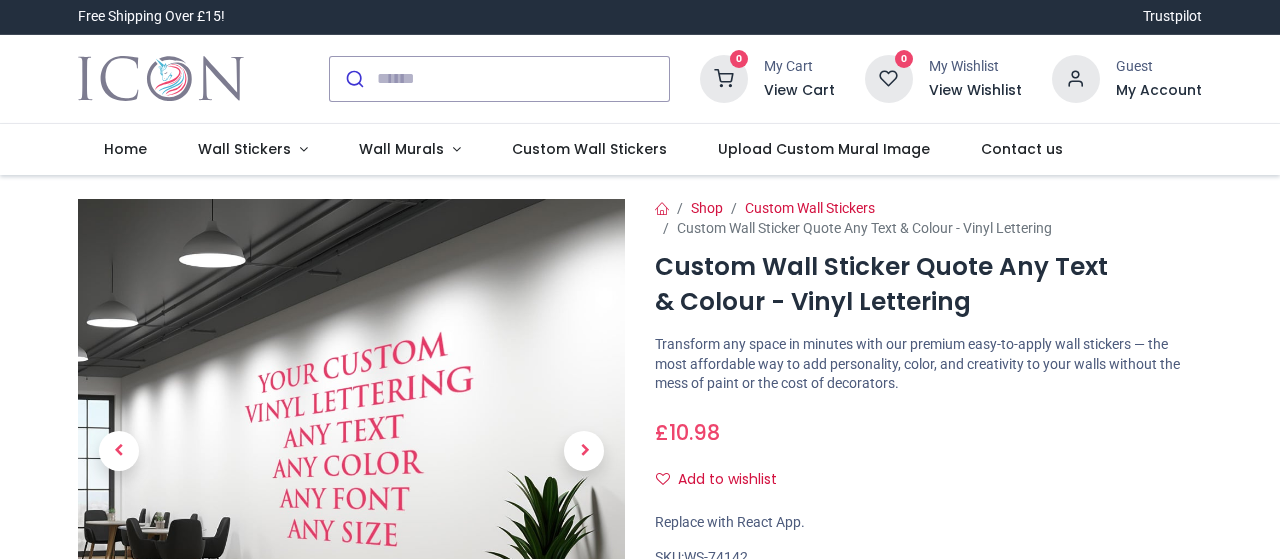 scroll, scrollTop: 0, scrollLeft: 0, axis: both 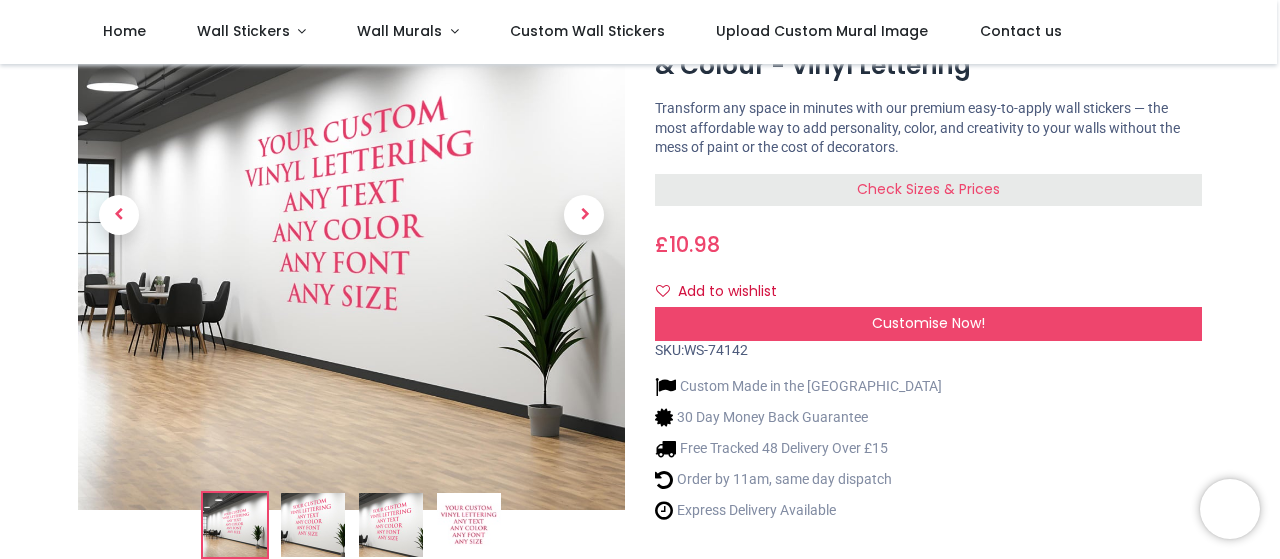 click on "Check Sizes & Prices" at bounding box center (928, 189) 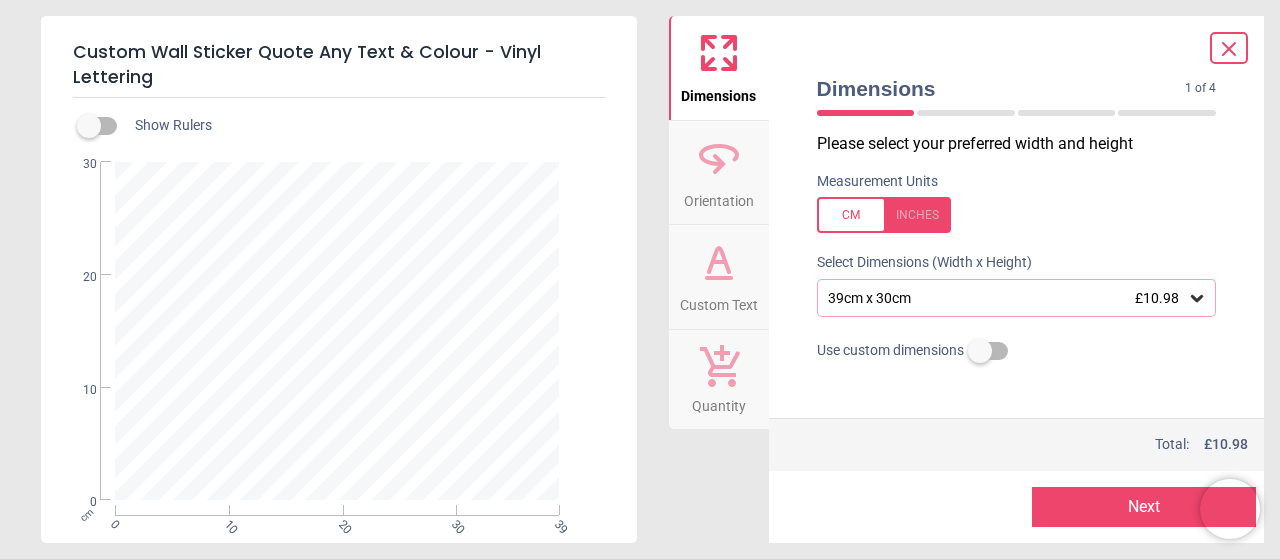 click 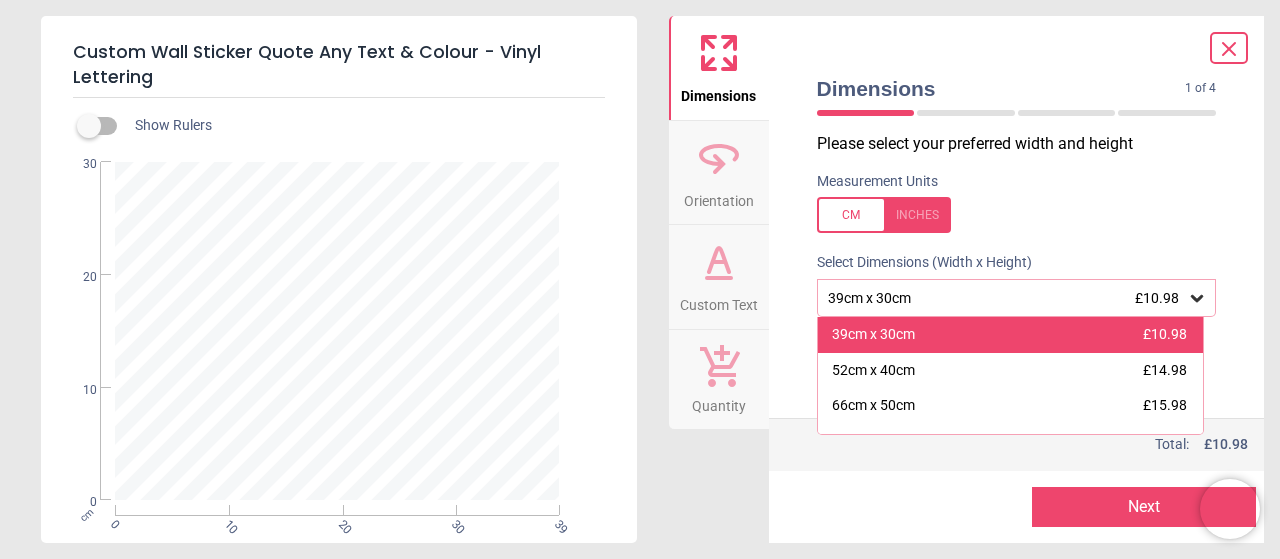scroll, scrollTop: 133, scrollLeft: 0, axis: vertical 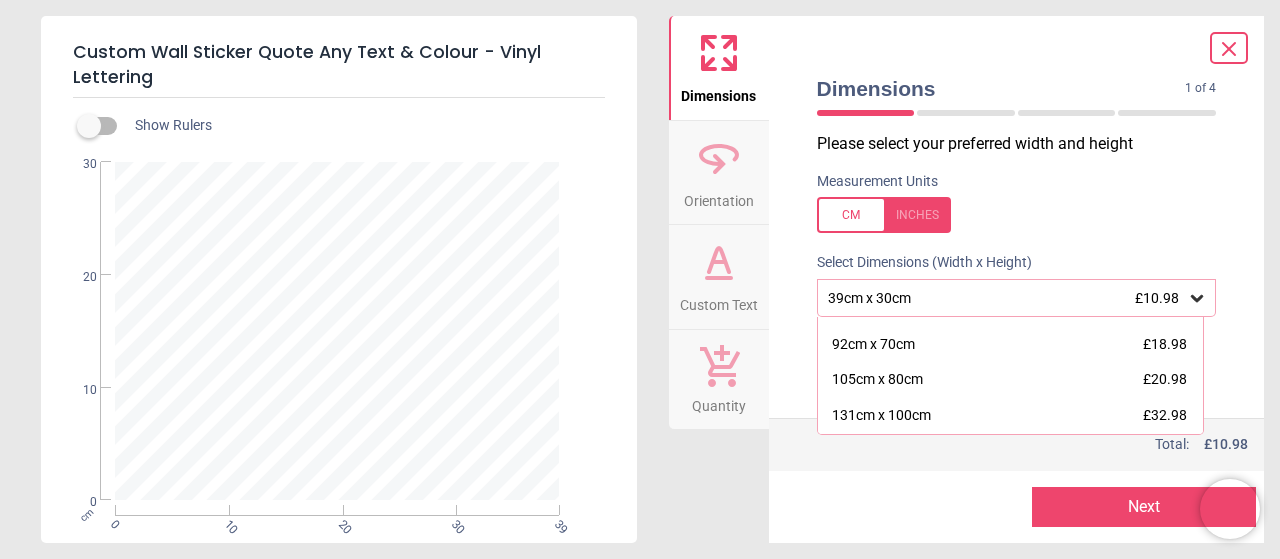 click at bounding box center [1017, 215] 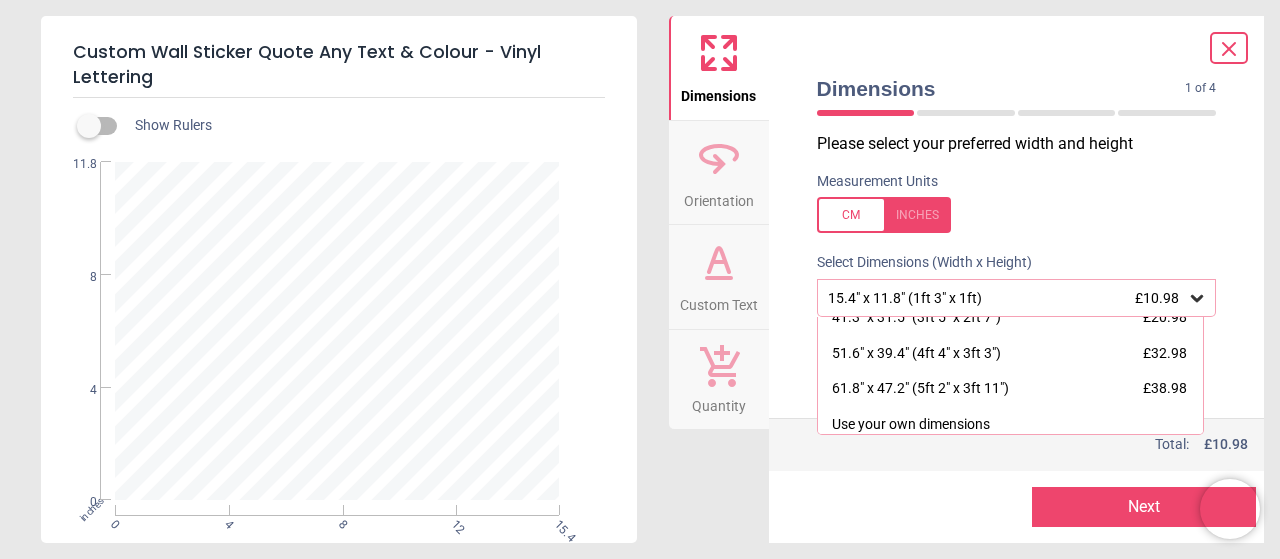 scroll, scrollTop: 225, scrollLeft: 0, axis: vertical 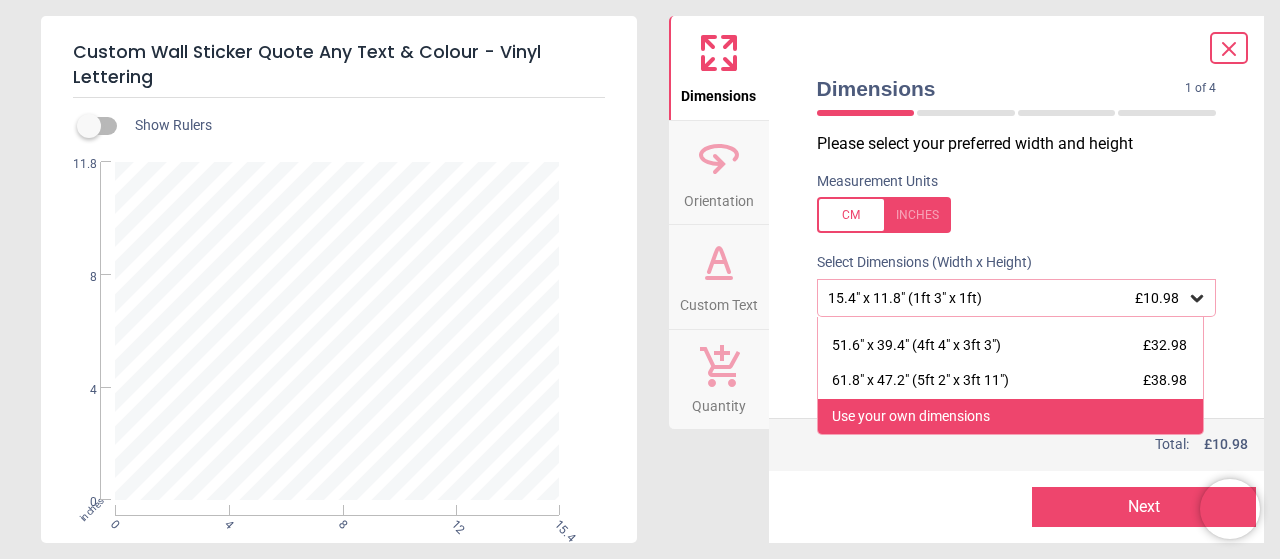 click on "Use your own dimensions" at bounding box center (911, 417) 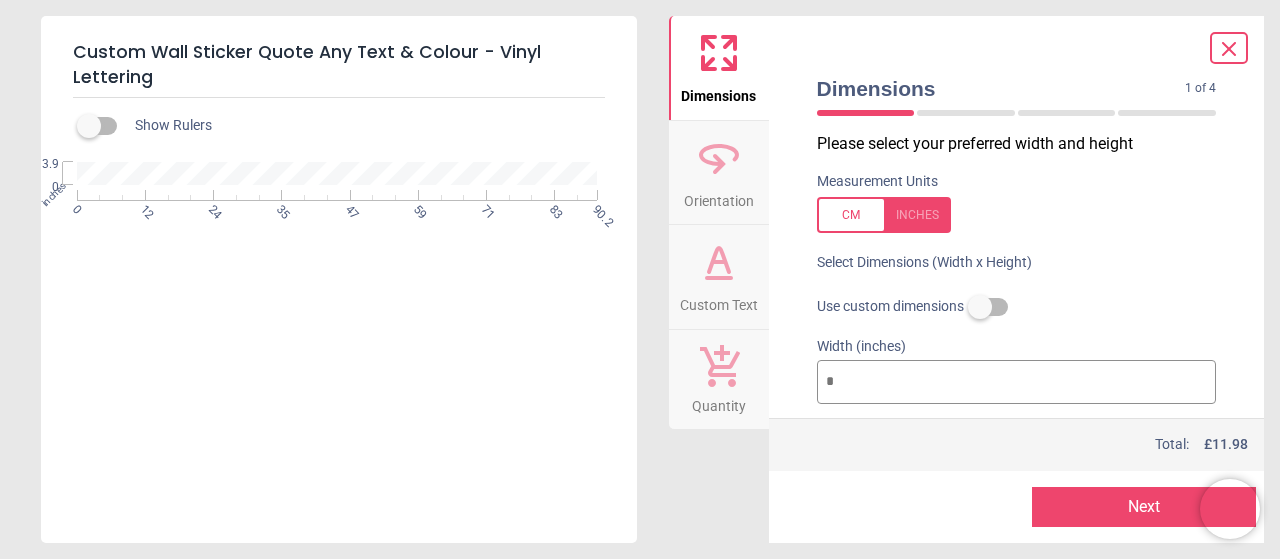 click on "Total: £ 11.98" at bounding box center [1032, 445] 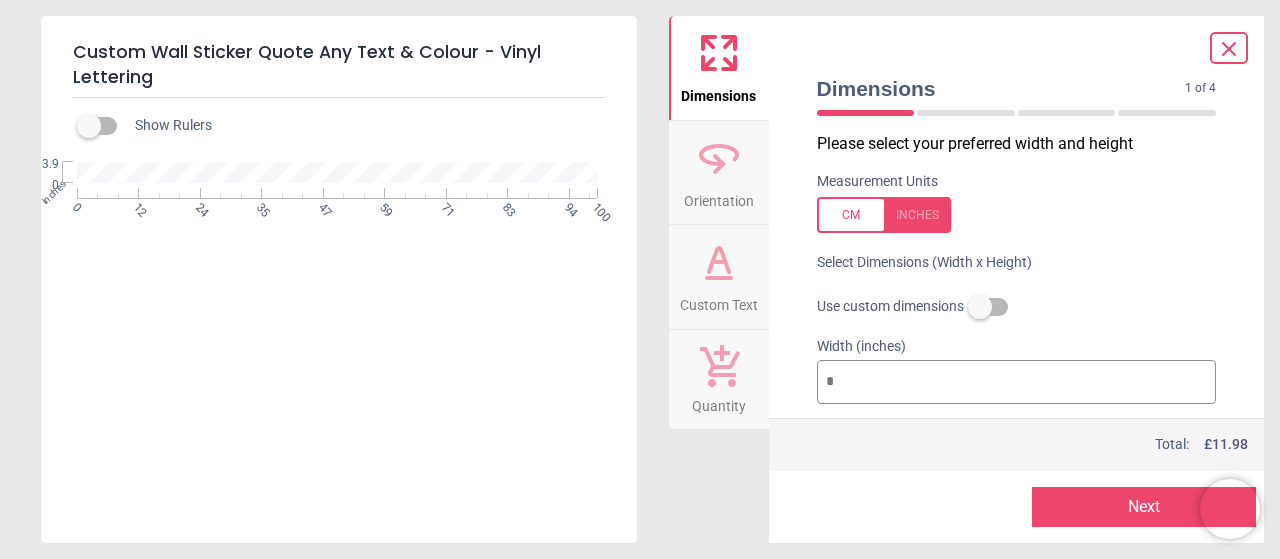 type on "***" 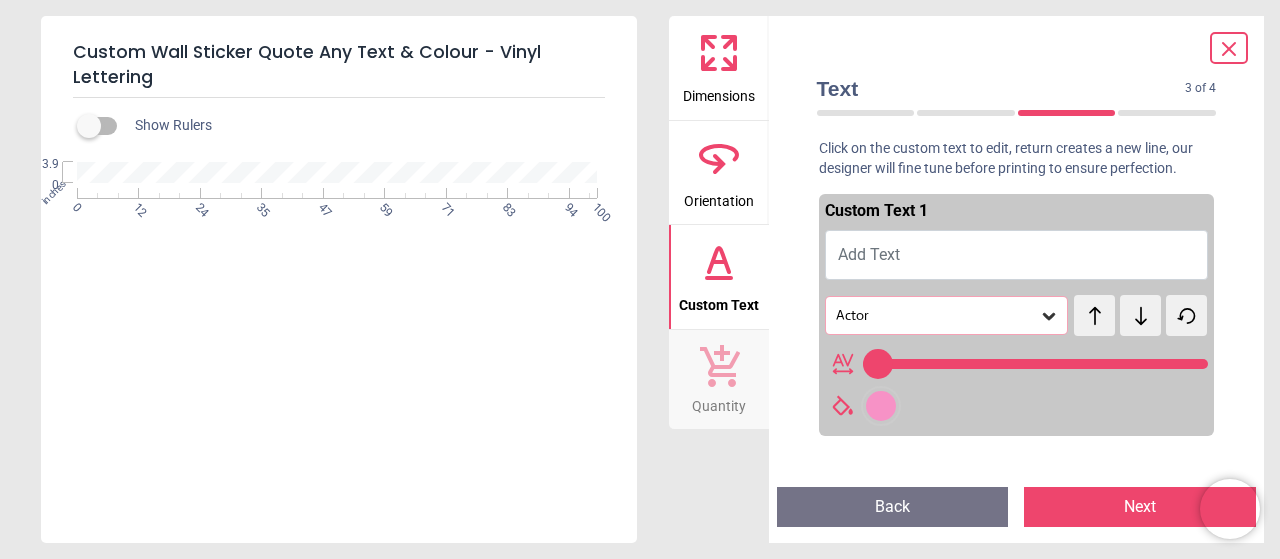 click on "Add Text" at bounding box center [1017, 255] 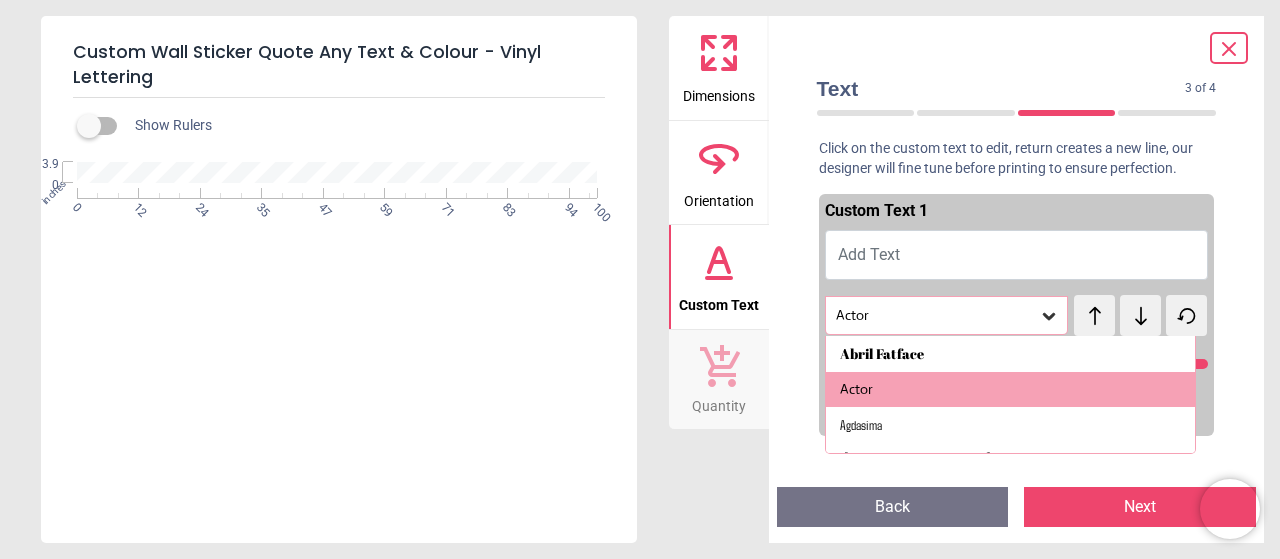 click on "Add Text" at bounding box center (1017, 255) 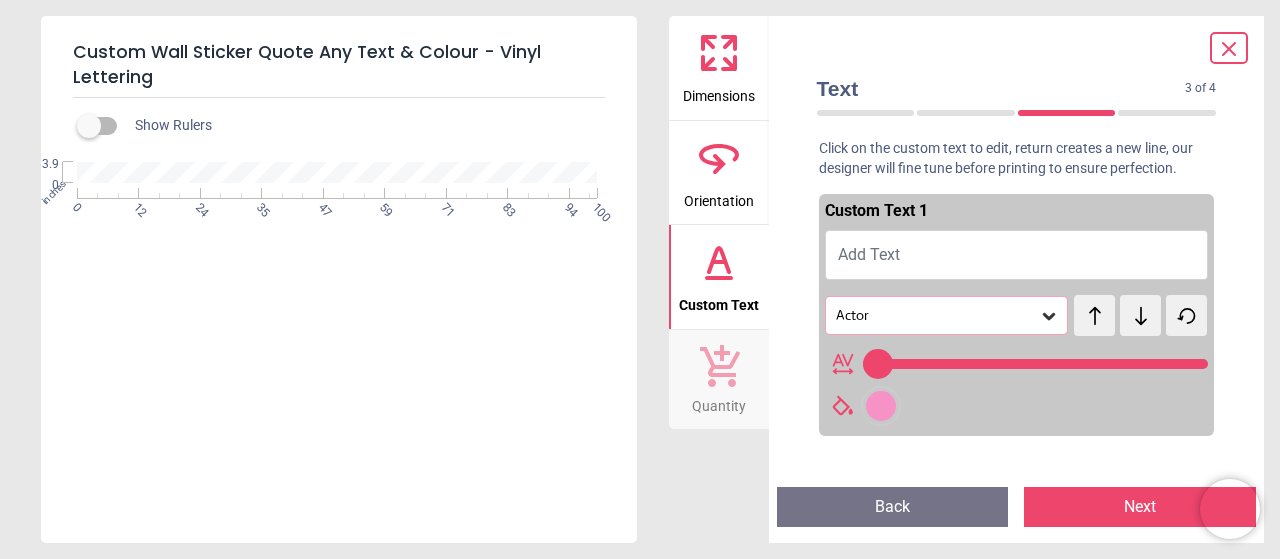 click on "Add Text" at bounding box center [869, 254] 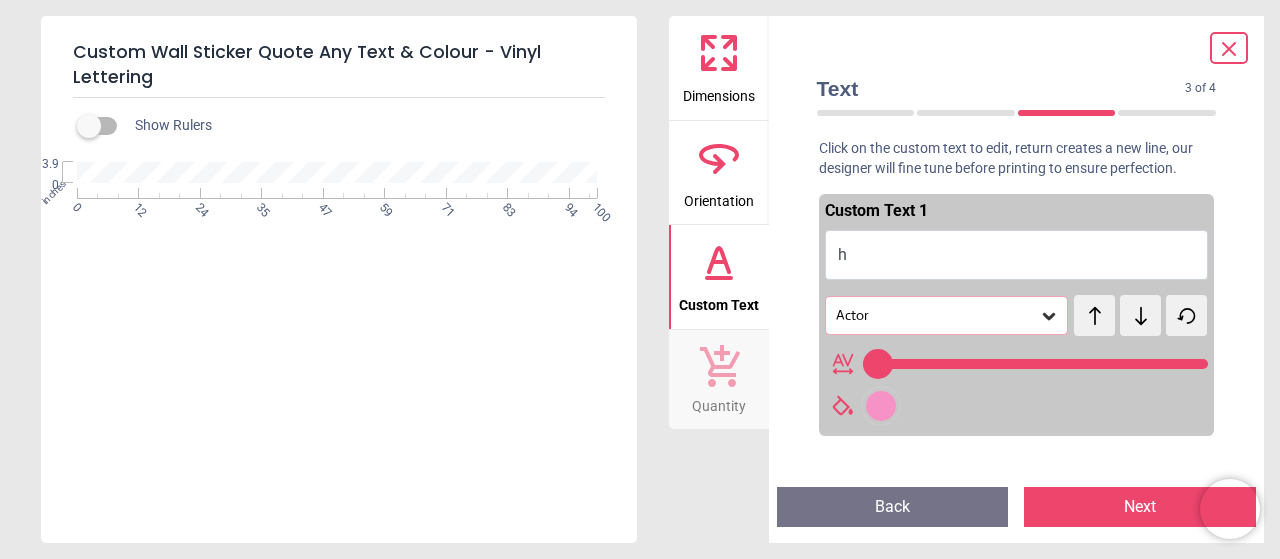 type on "**" 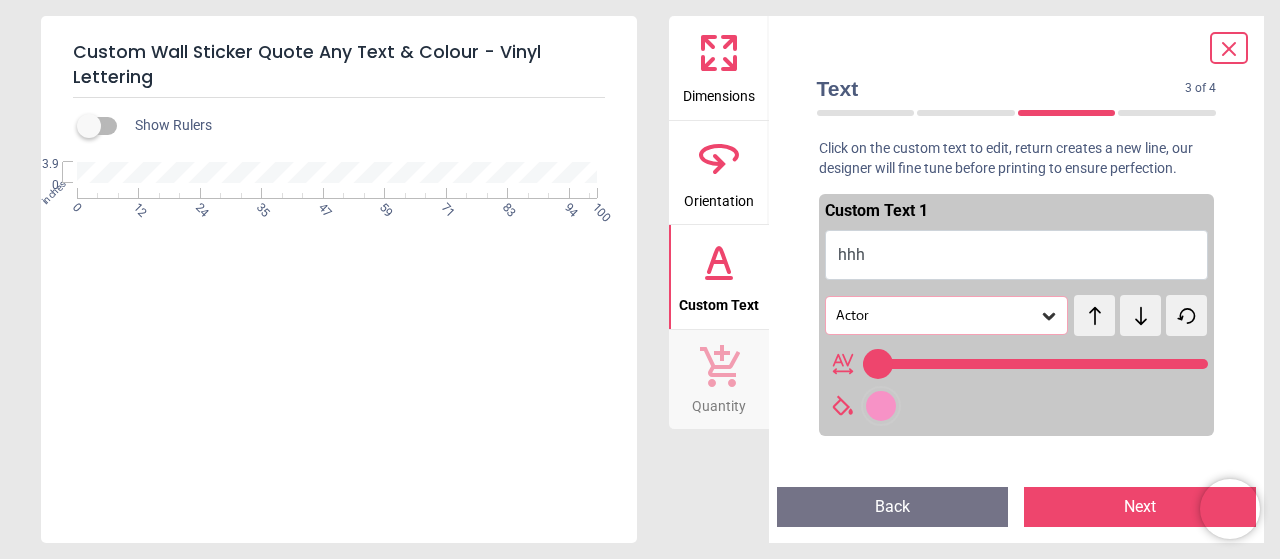 type on "**" 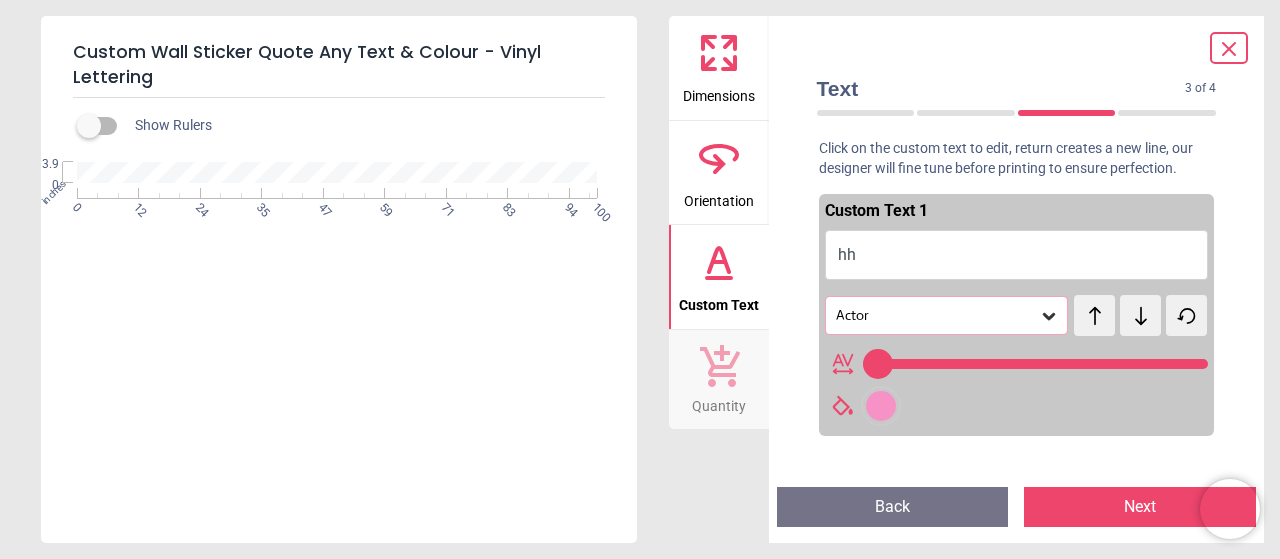 type on "*" 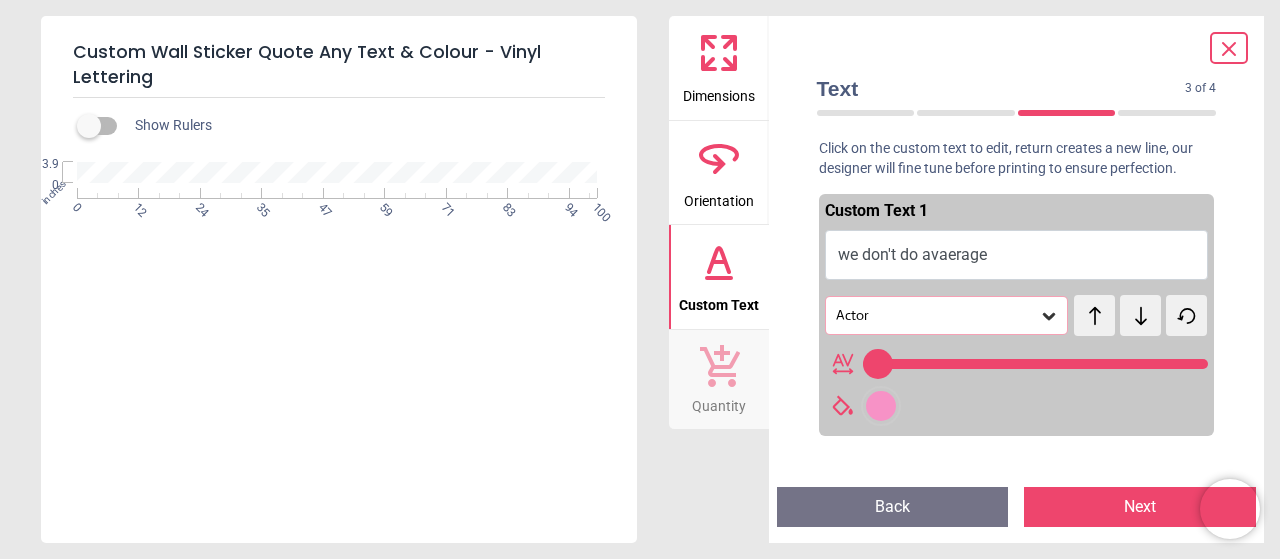 click on "we don't do avaerage" at bounding box center (1017, 255) 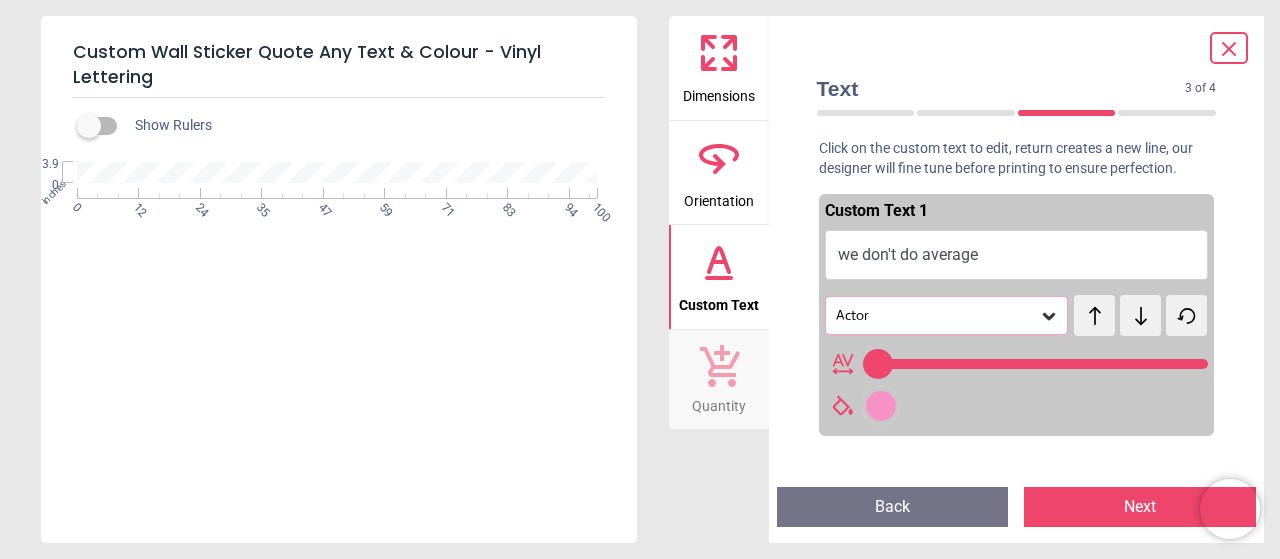 type on "**********" 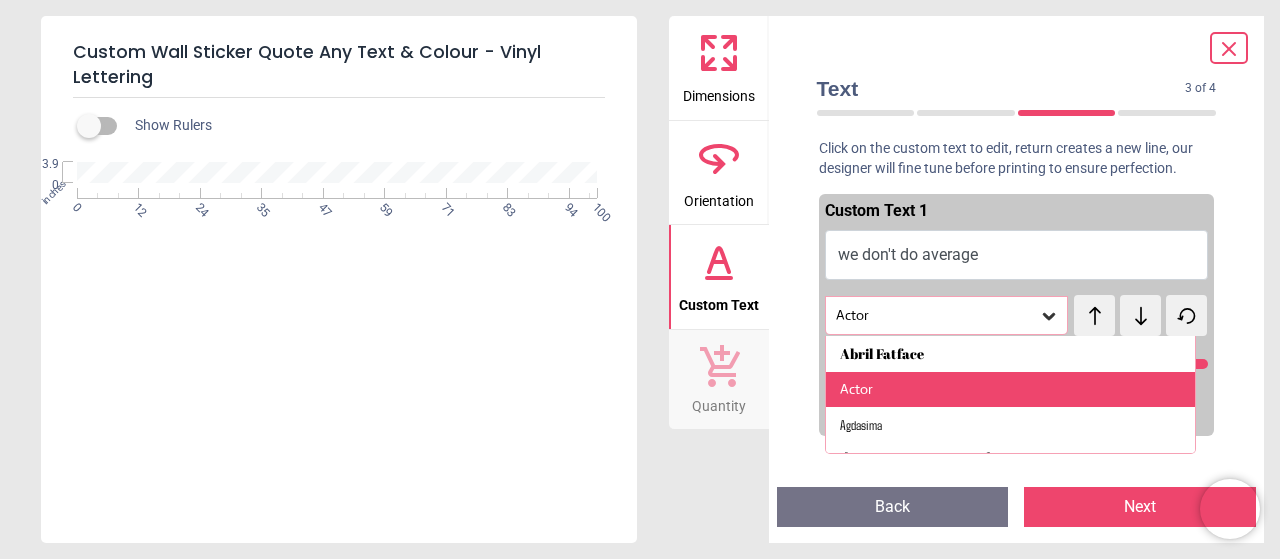 click on "Actor" at bounding box center (1011, 390) 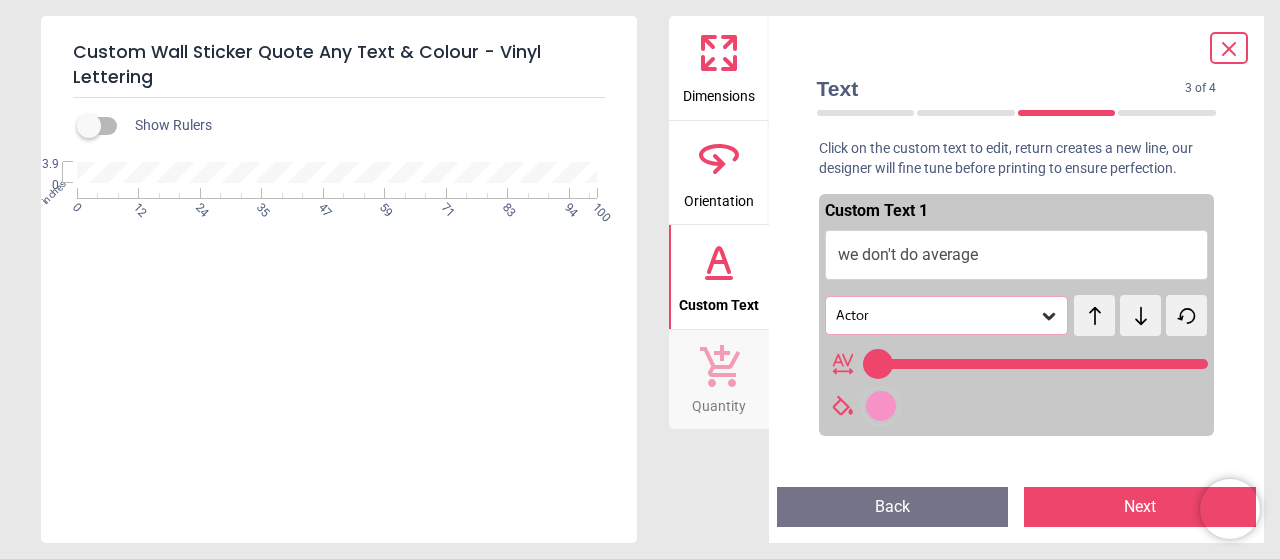 click 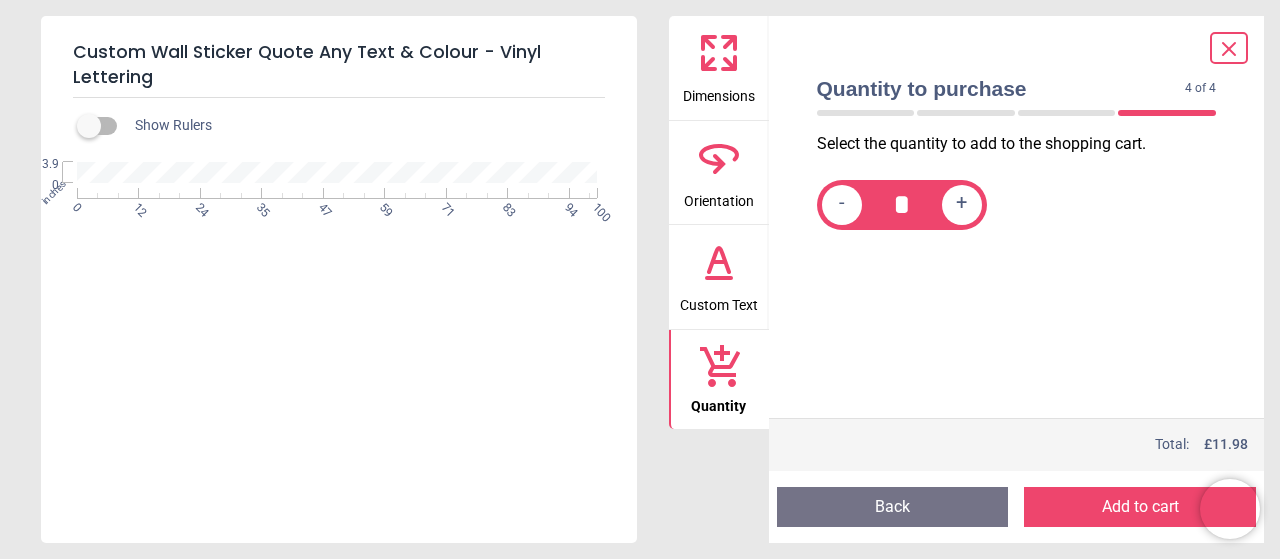 click 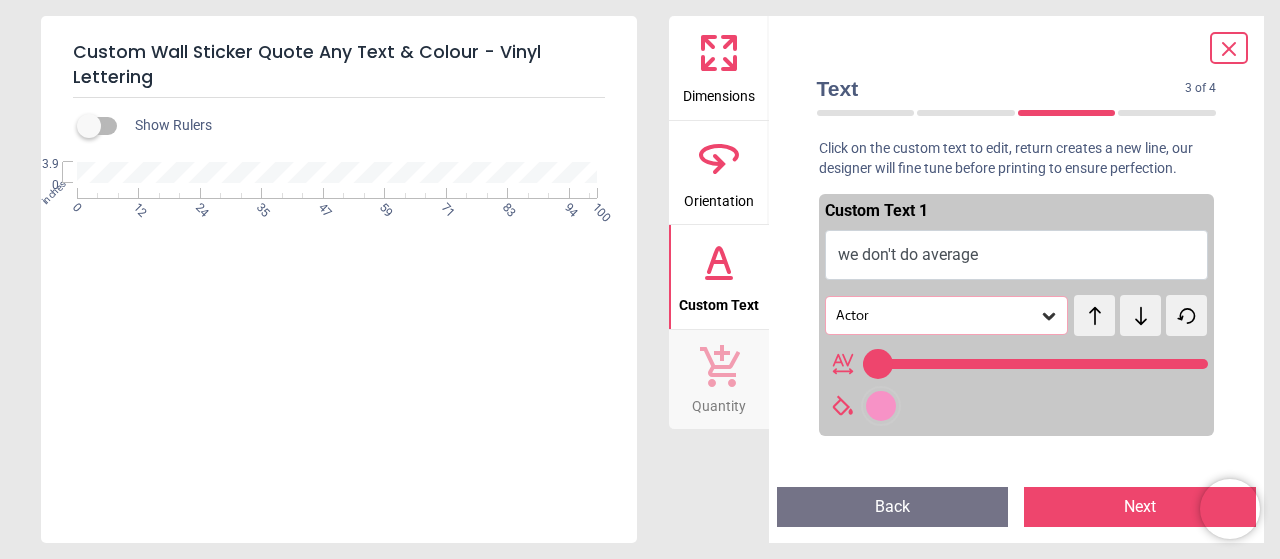 type on "**" 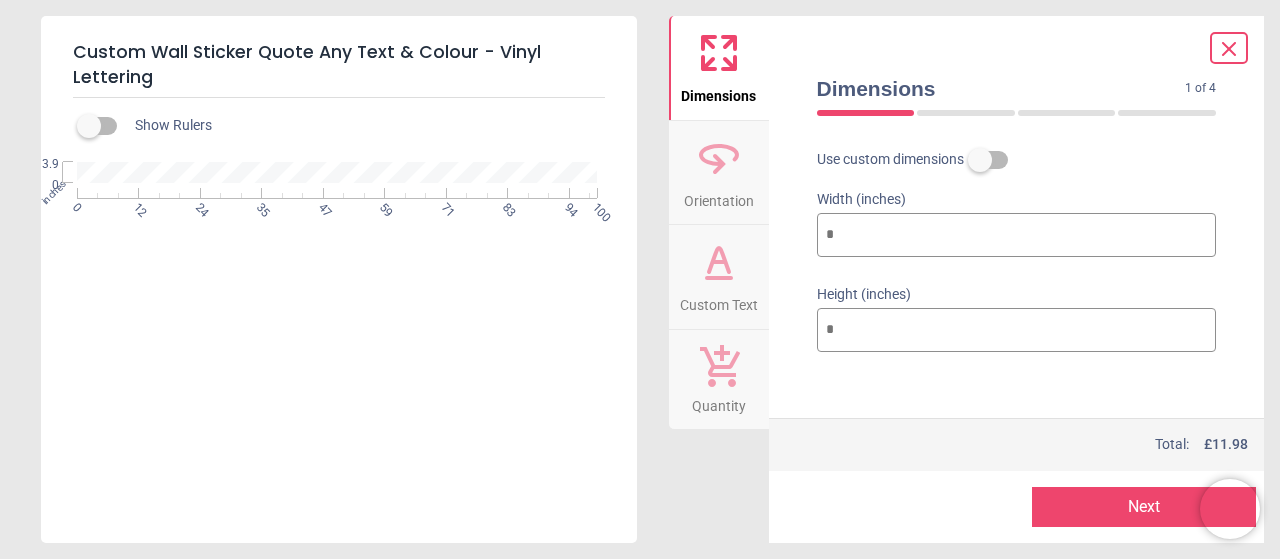scroll, scrollTop: 154, scrollLeft: 0, axis: vertical 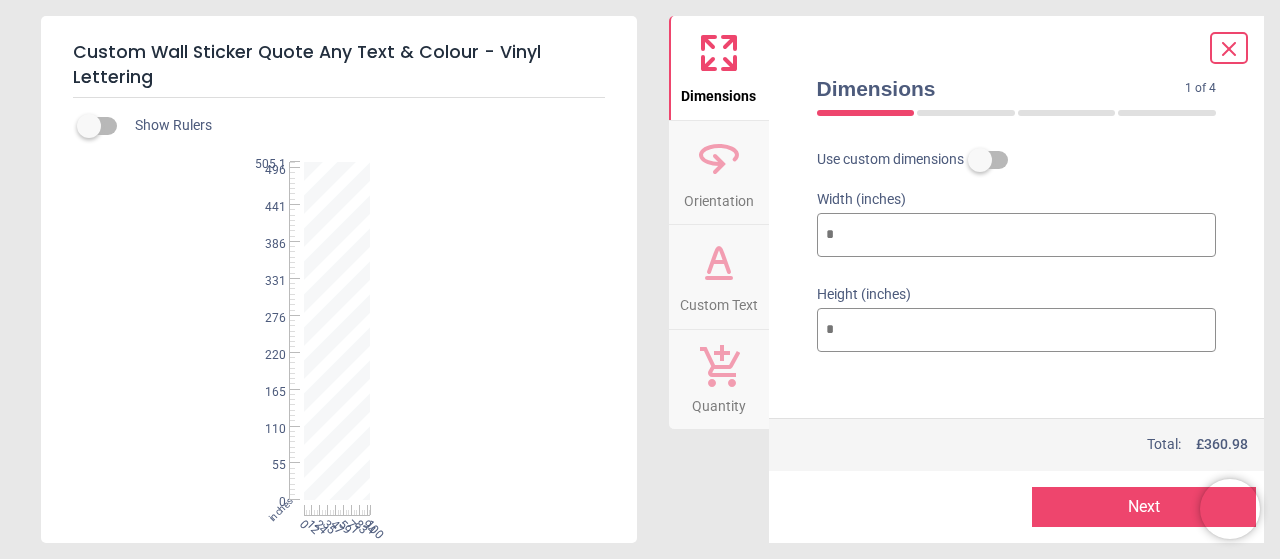 click on "***" at bounding box center [1017, 330] 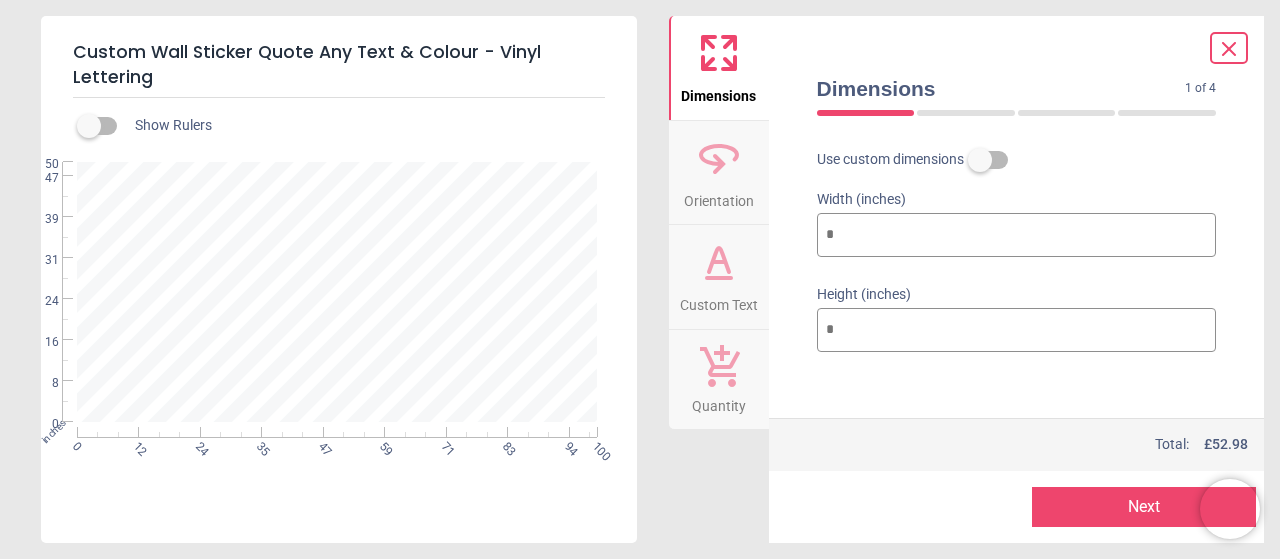 type on "*" 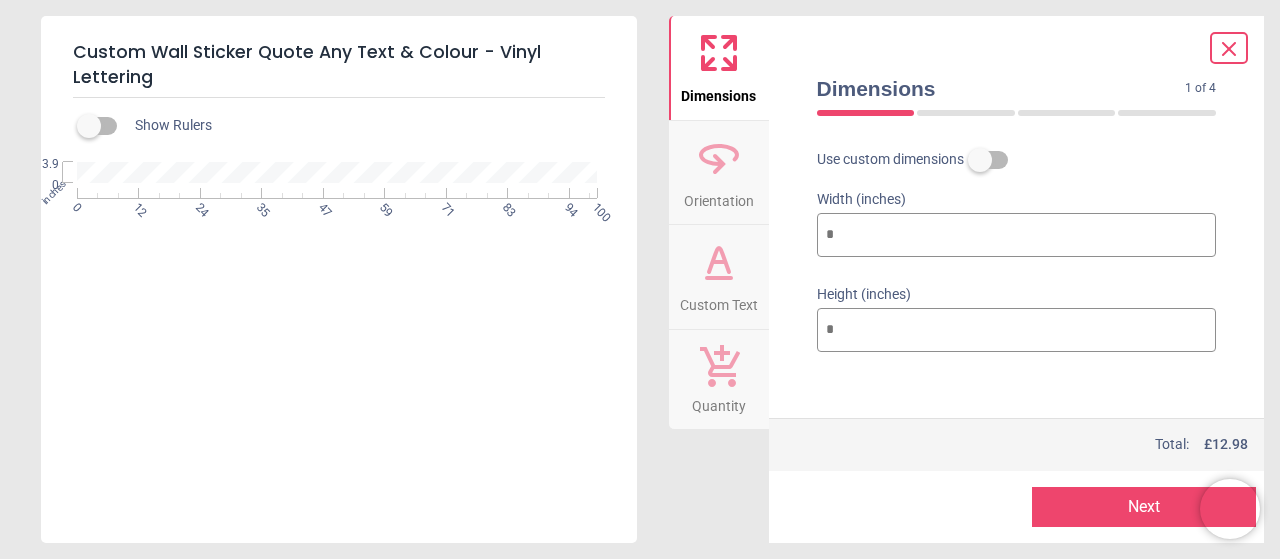 click on "Total: £ 12.98" at bounding box center [1032, 445] 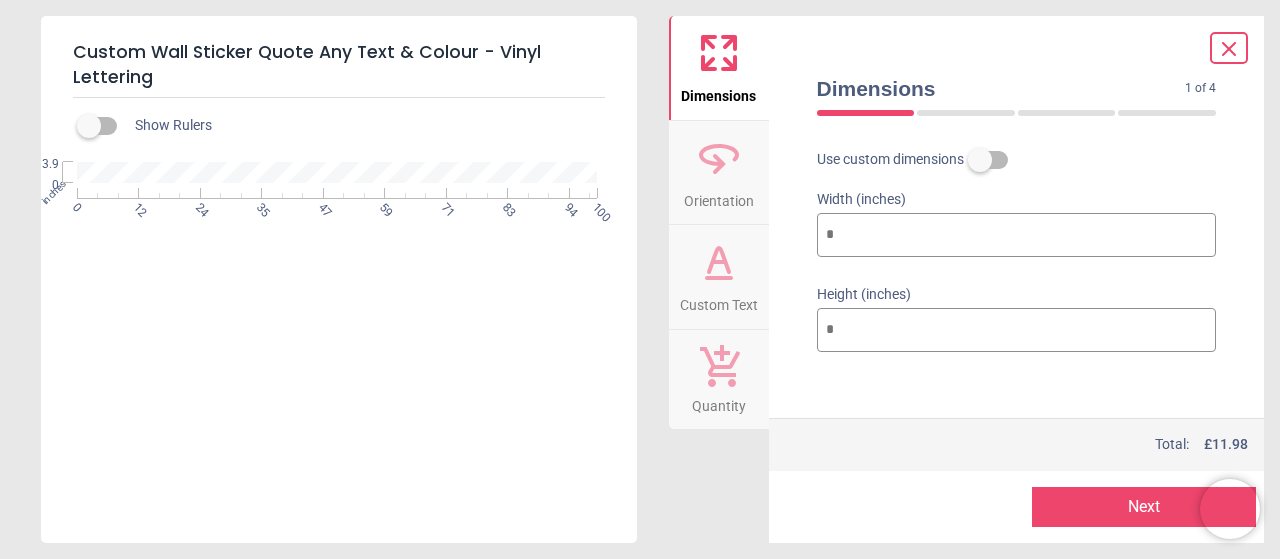 click on "*" at bounding box center [1017, 330] 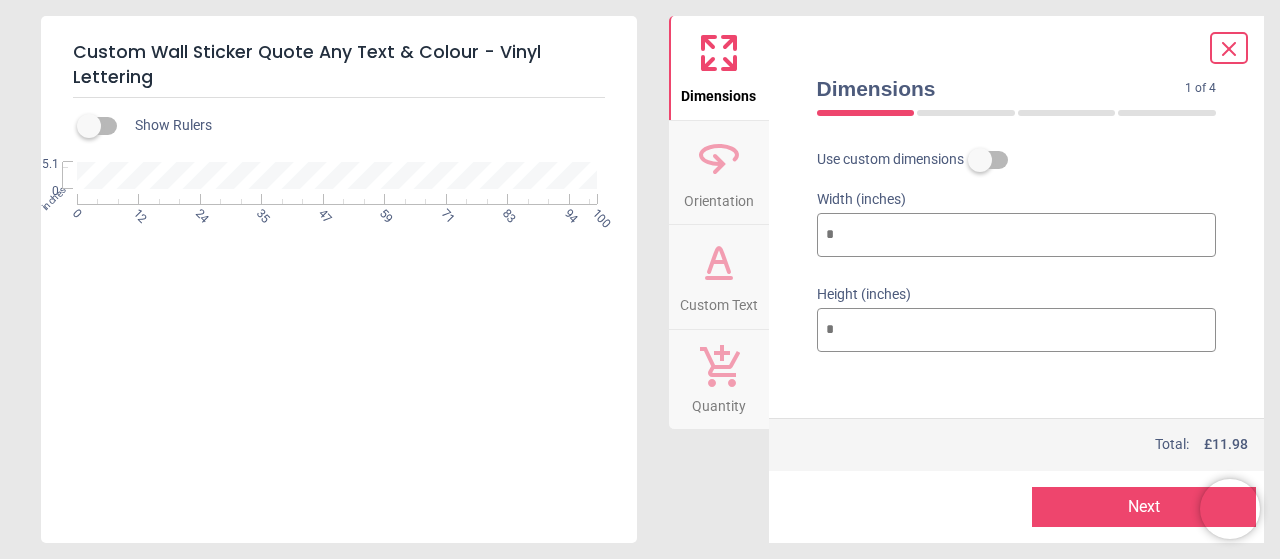 click on "*" at bounding box center (1017, 330) 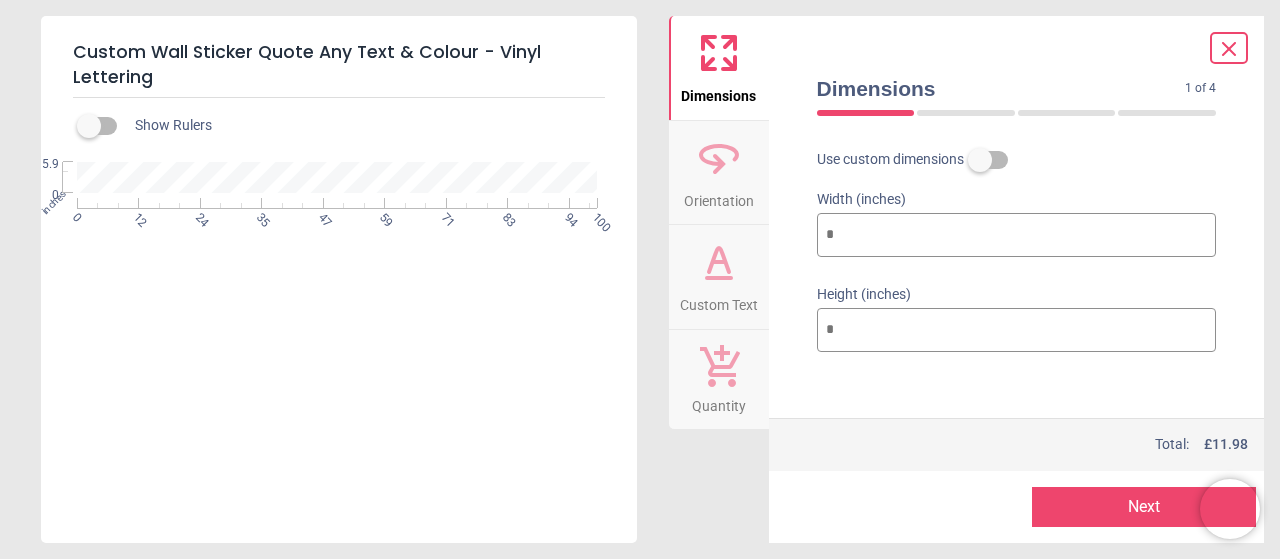 type on "*" 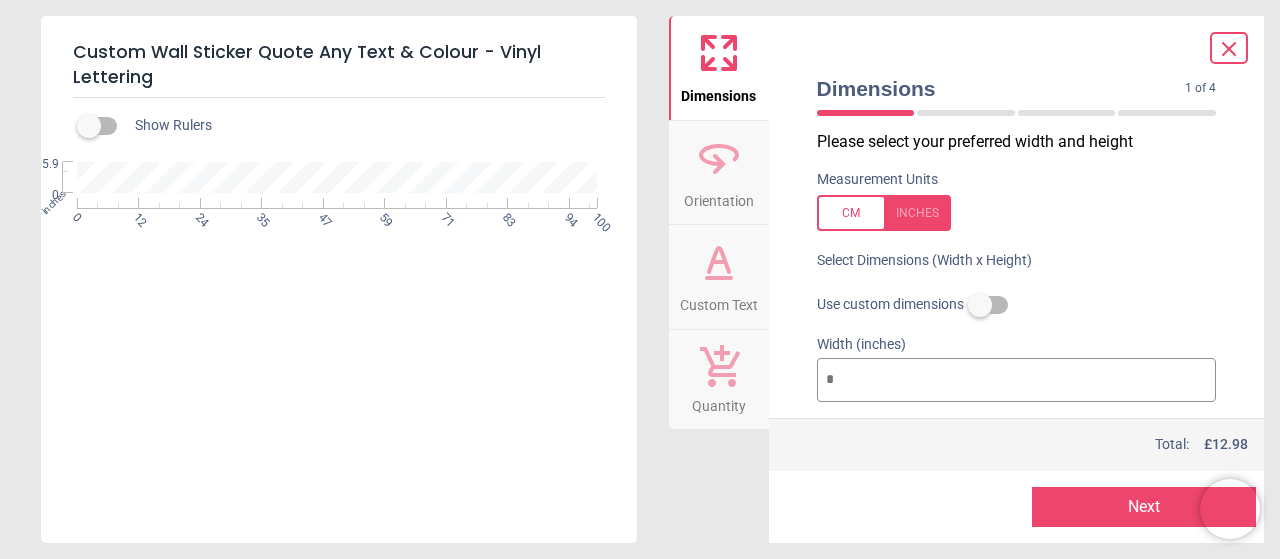 scroll, scrollTop: 0, scrollLeft: 0, axis: both 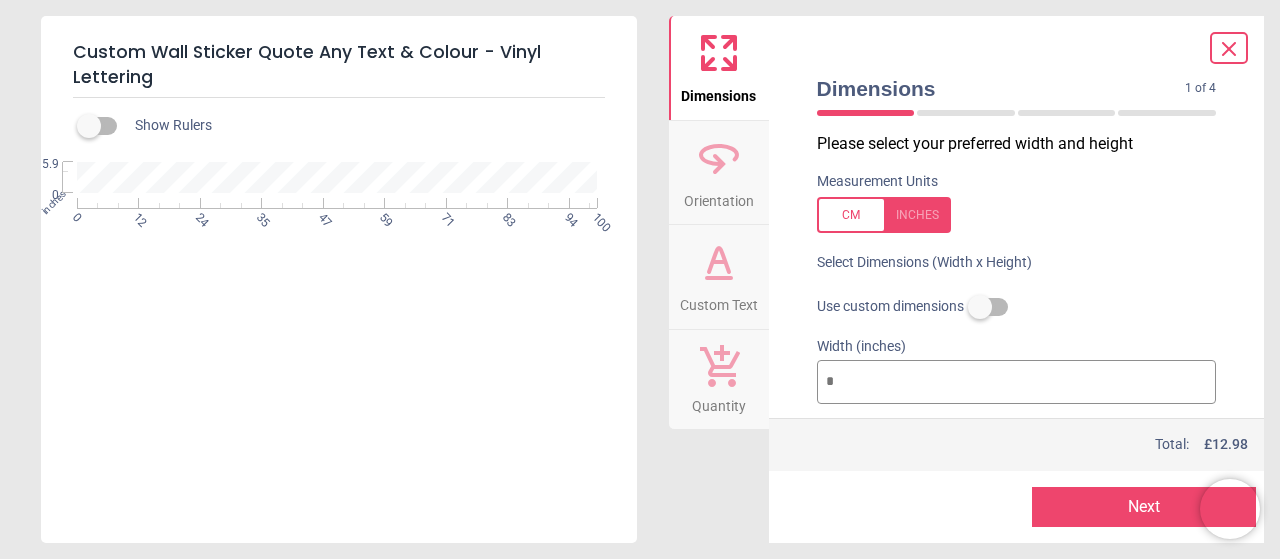 click 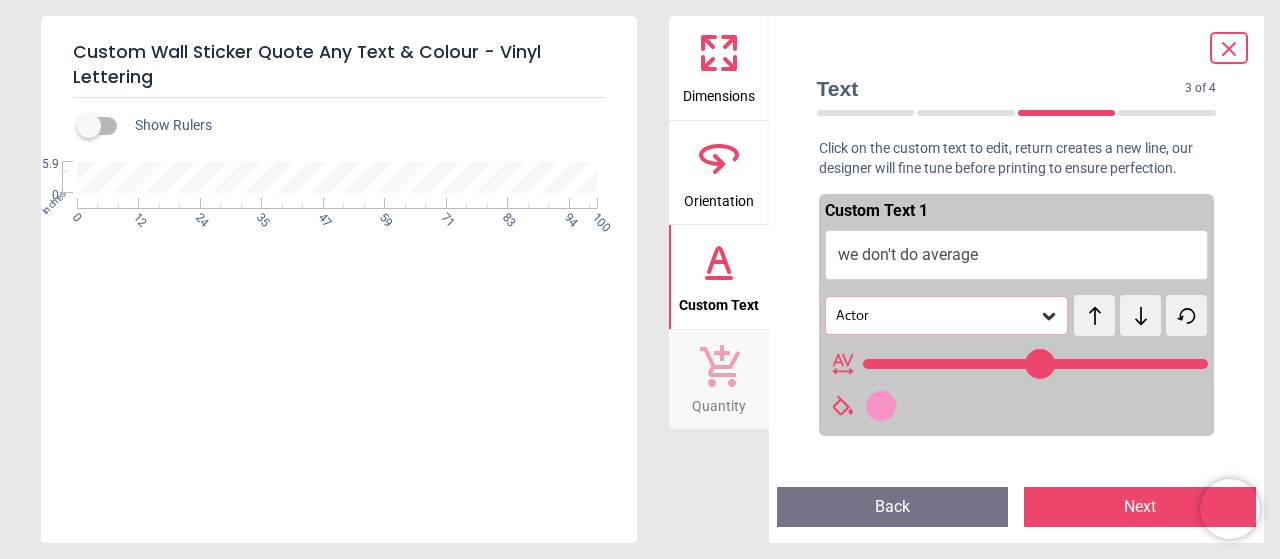 type on "**" 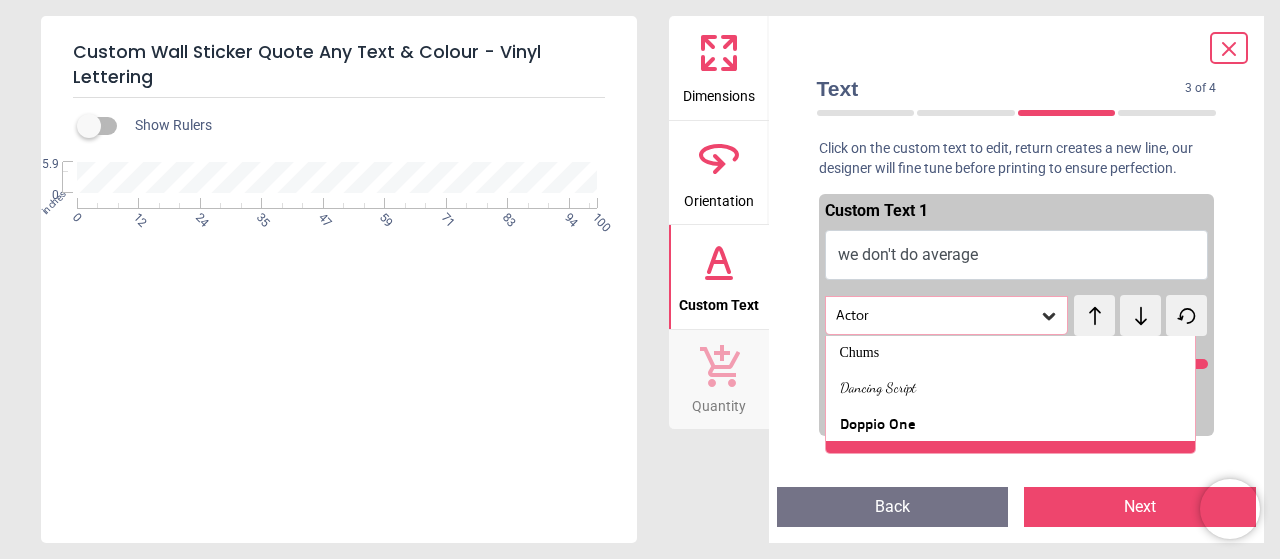 scroll, scrollTop: 666, scrollLeft: 0, axis: vertical 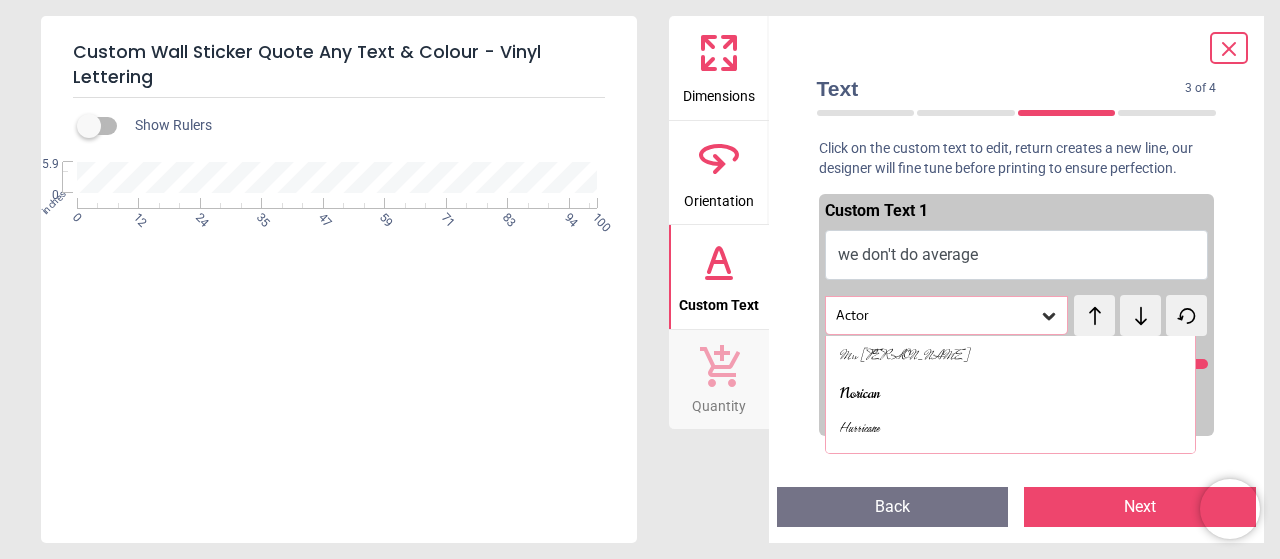 drag, startPoint x: 1049, startPoint y: 112, endPoint x: 943, endPoint y: 114, distance: 106.01887 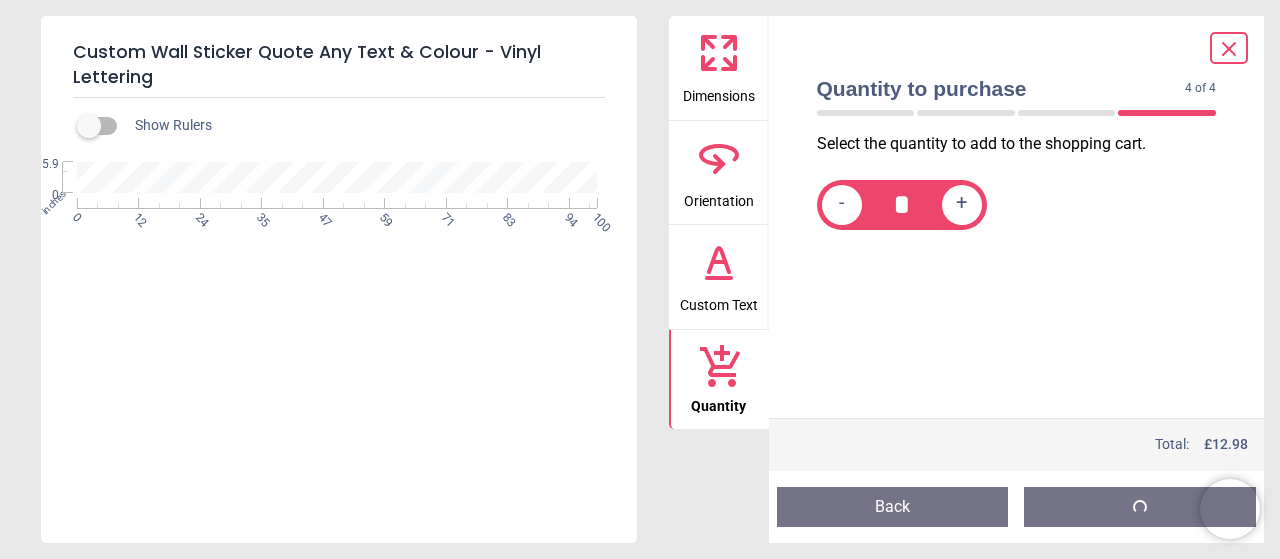 click on "Custom Text" at bounding box center (719, 301) 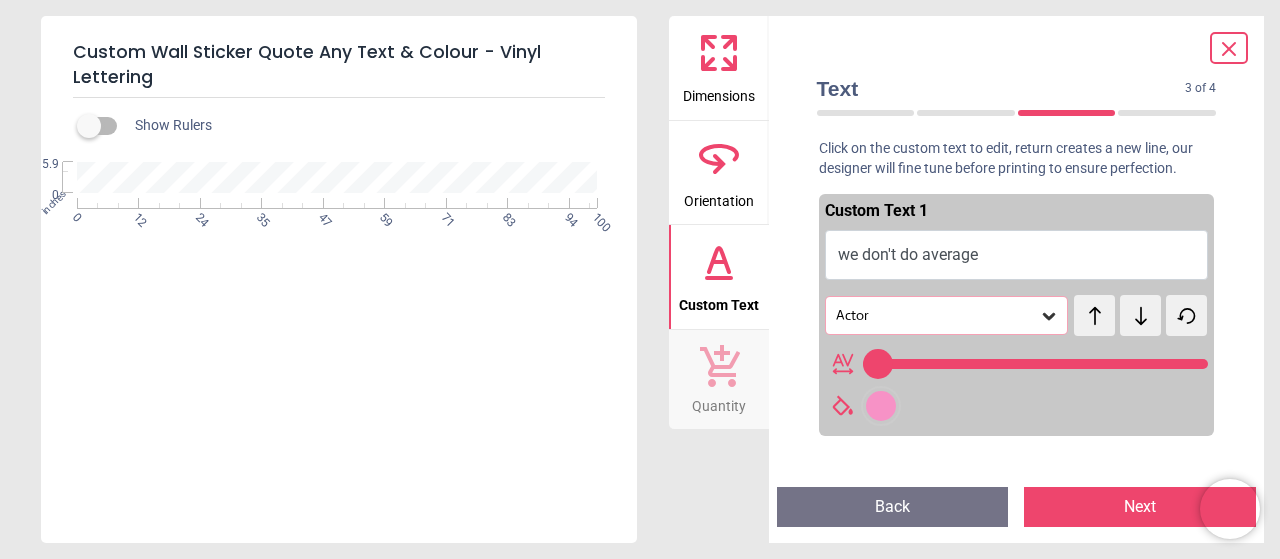 type on "**" 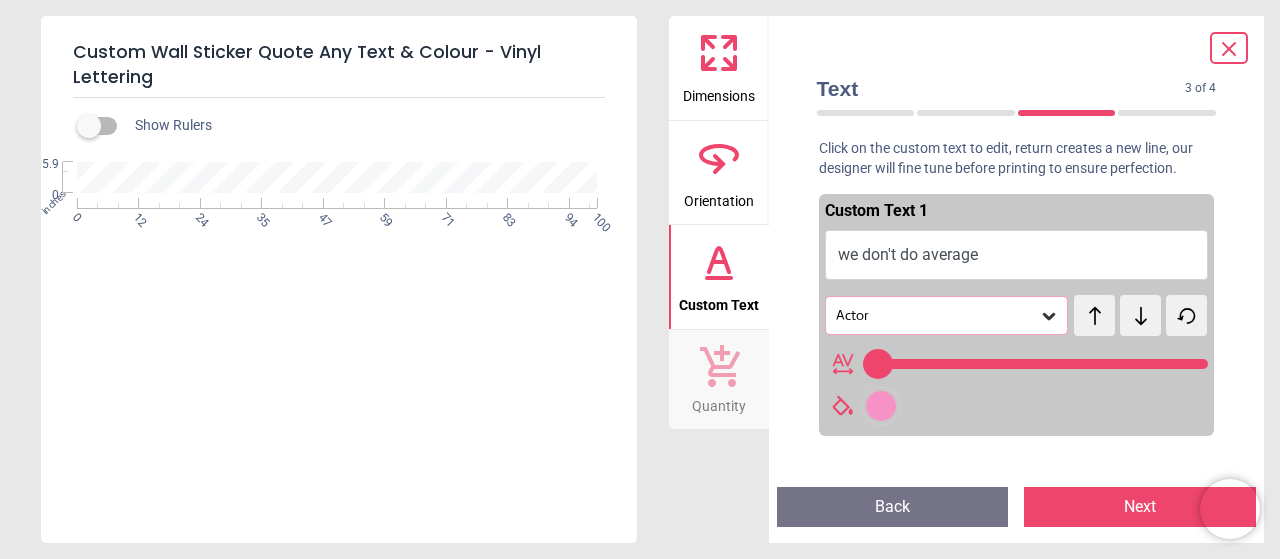 click 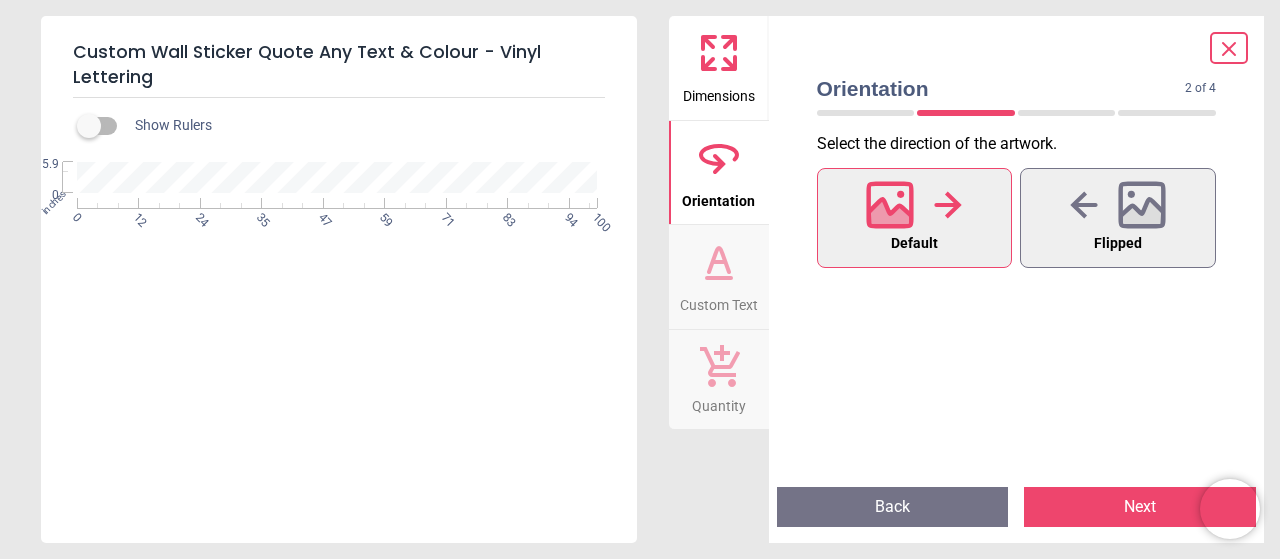 click 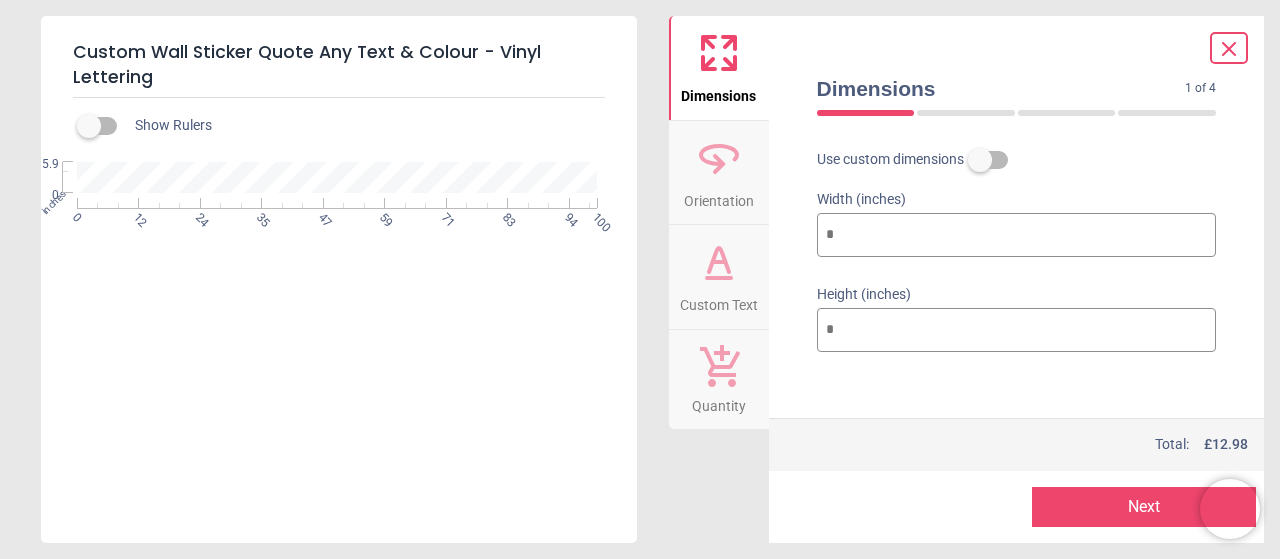 scroll, scrollTop: 154, scrollLeft: 0, axis: vertical 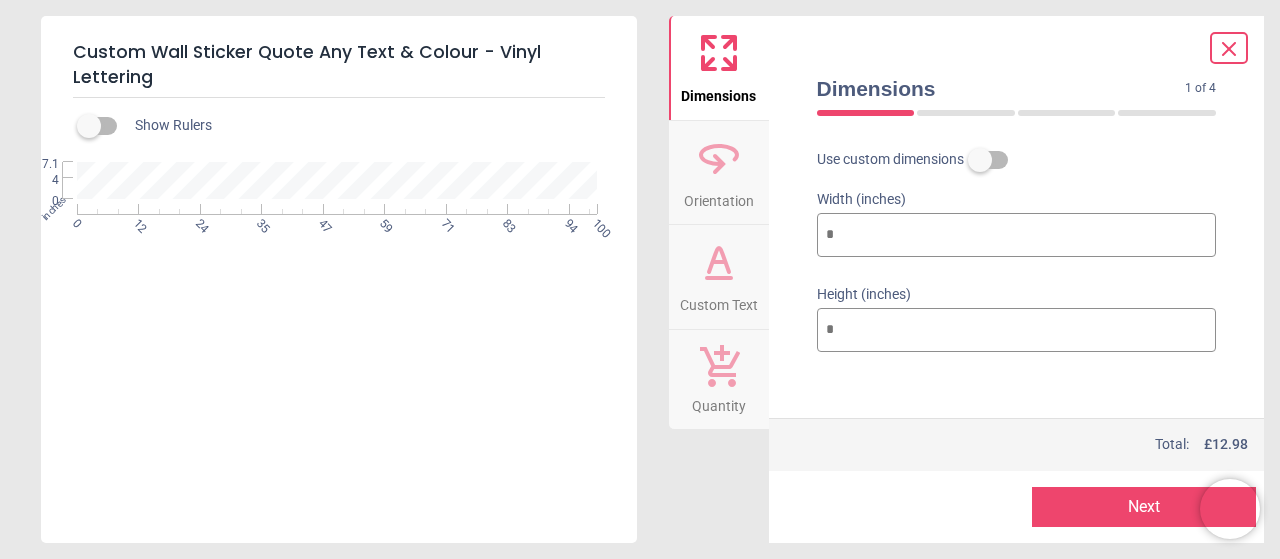 click on "*" at bounding box center (1017, 330) 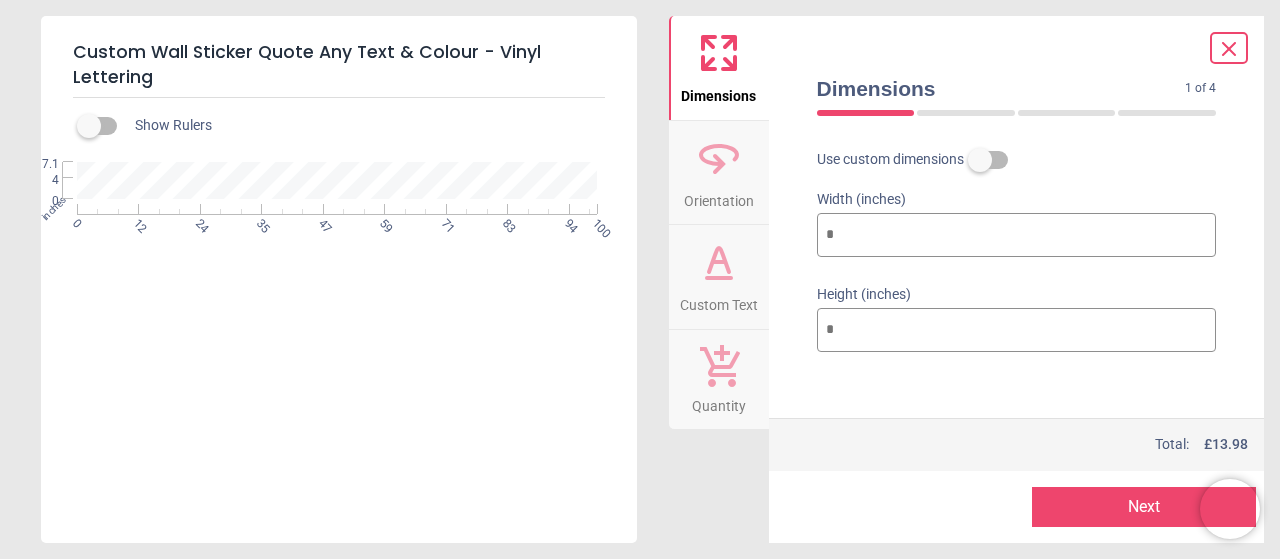 click on "*" at bounding box center (1017, 330) 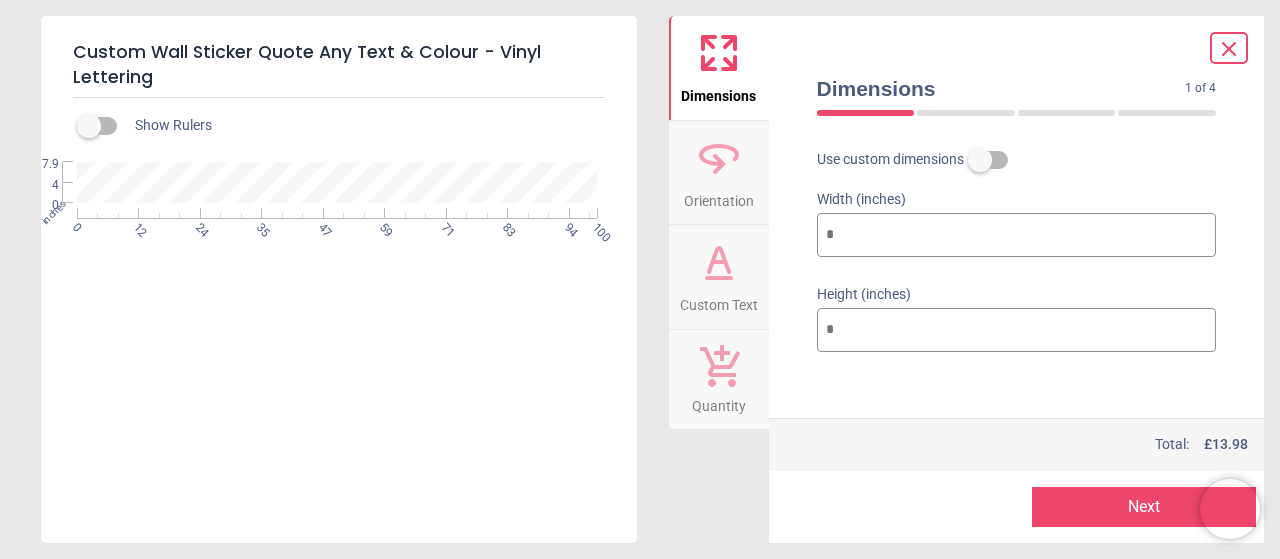 click on "*" at bounding box center [1017, 330] 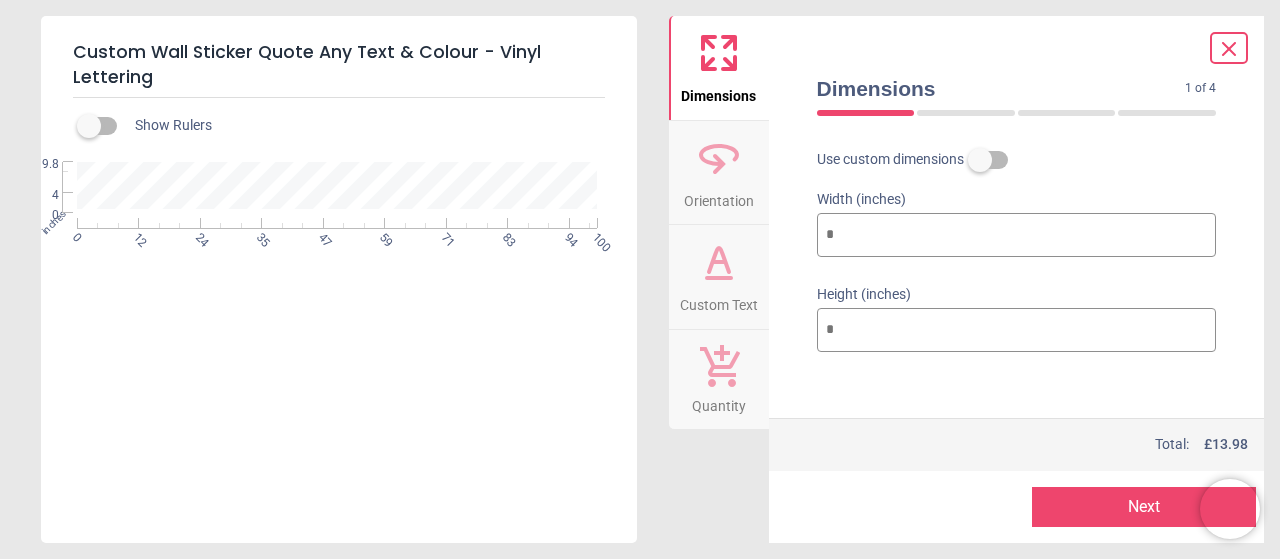 click on "**" at bounding box center [1017, 330] 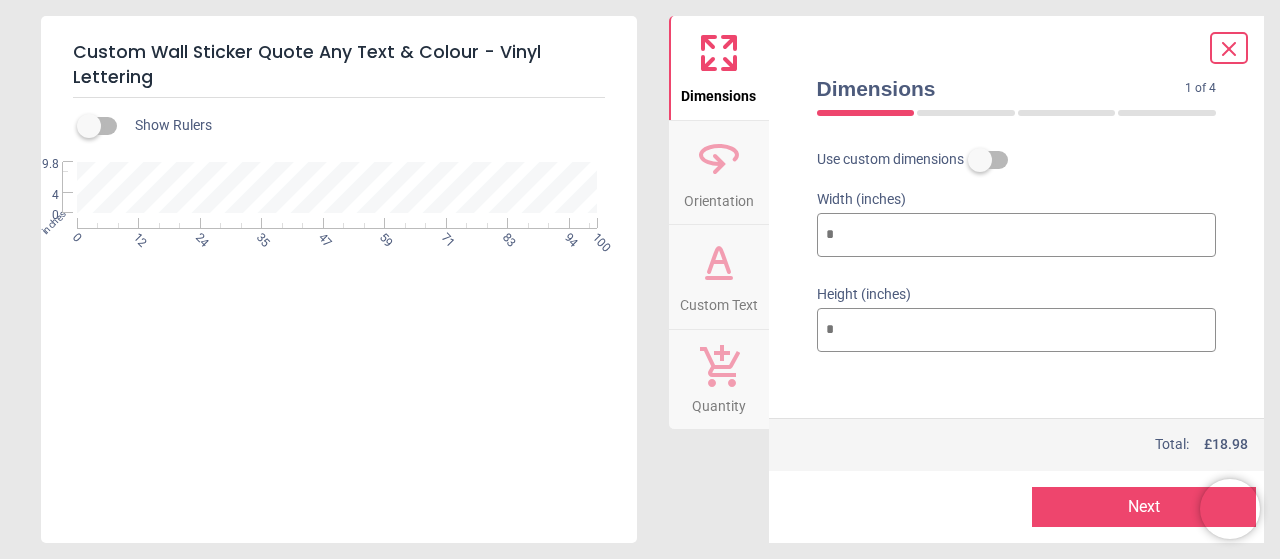 click on "**" at bounding box center (1017, 330) 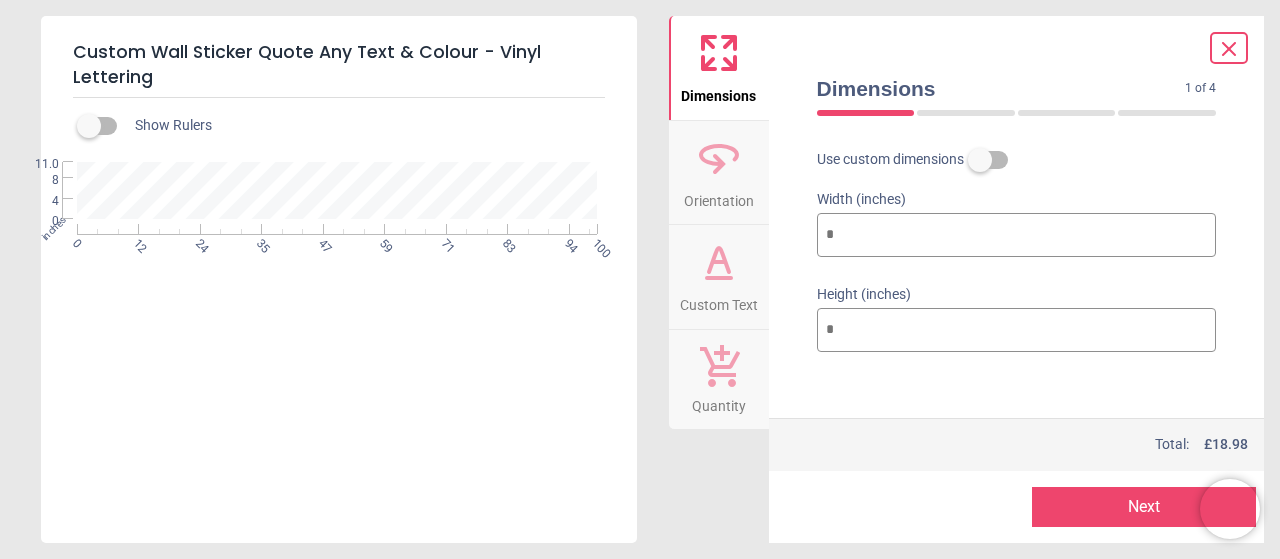 click on "**" at bounding box center [1017, 330] 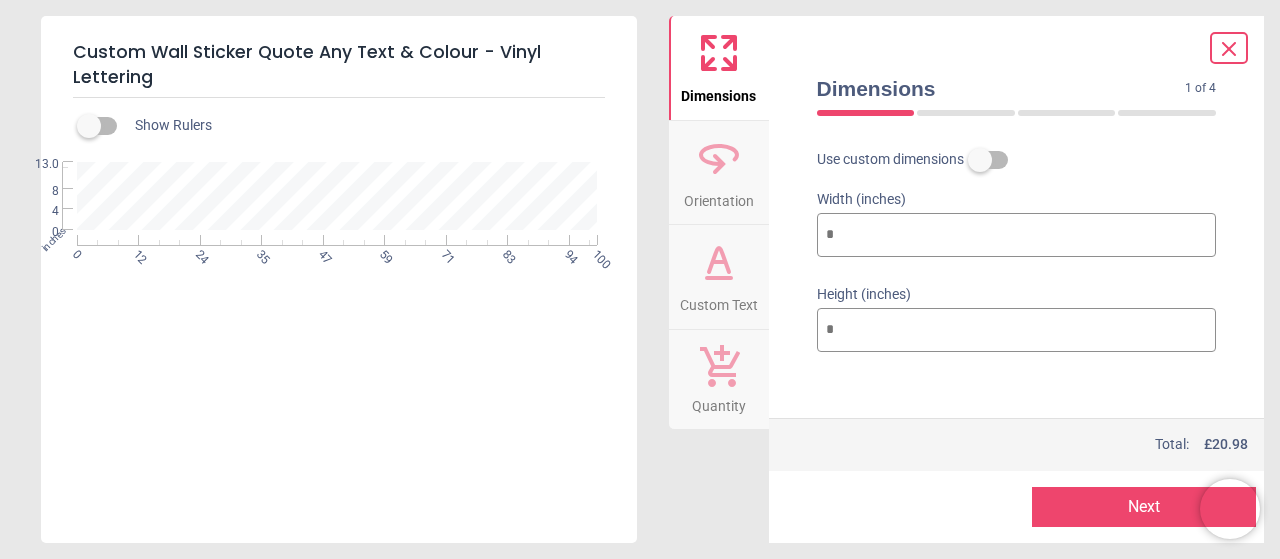 click on "**" at bounding box center [1017, 330] 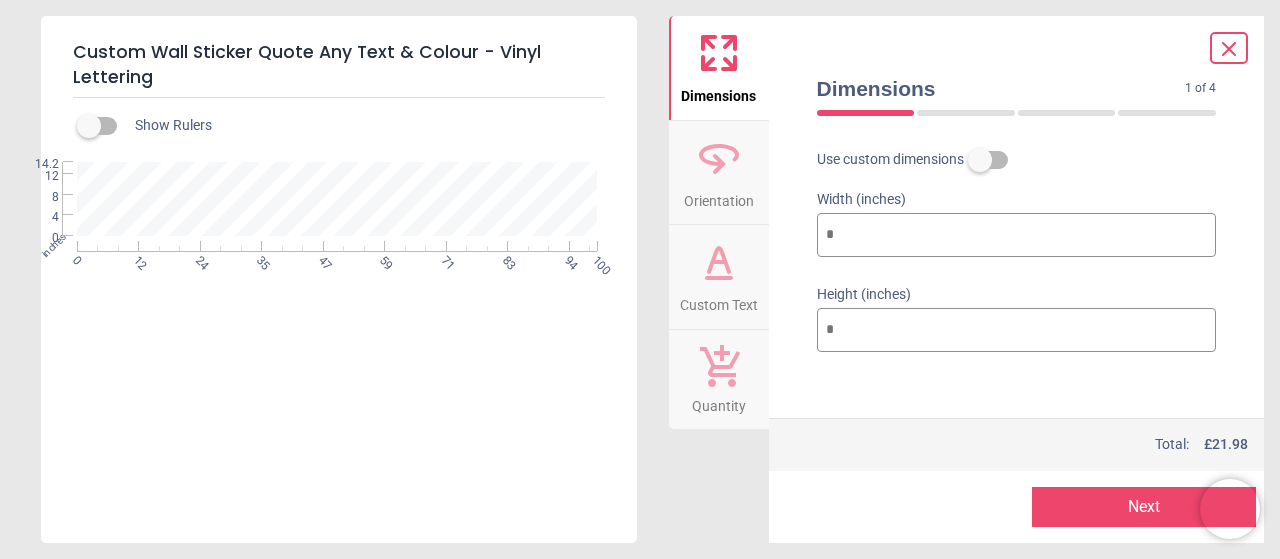 click on "**" at bounding box center (1017, 330) 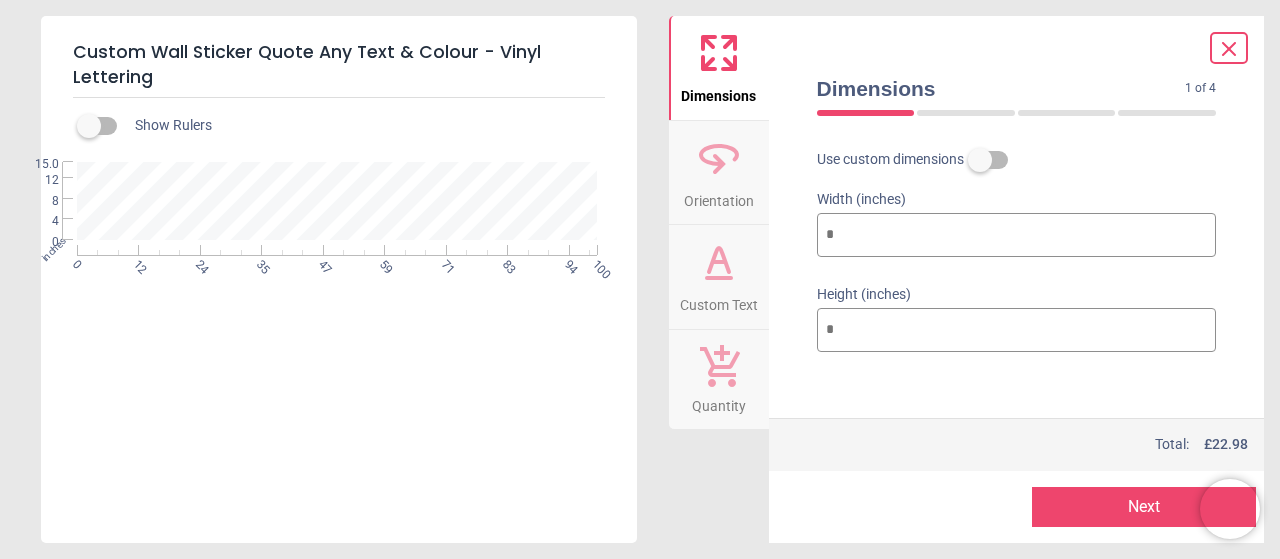 click on "**" at bounding box center [1017, 330] 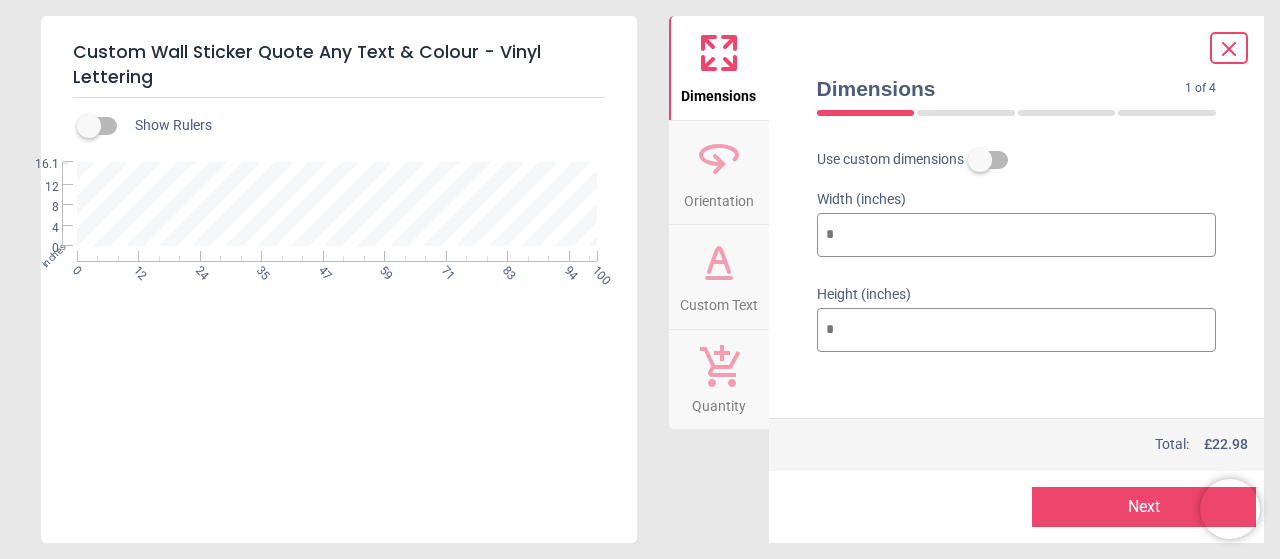 type on "**" 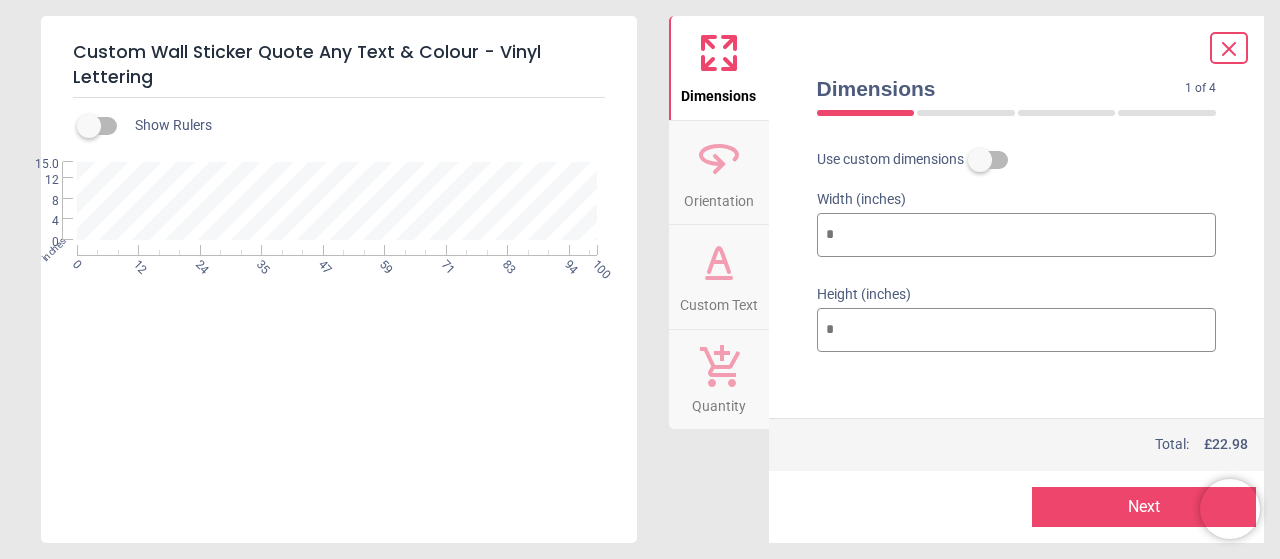 click 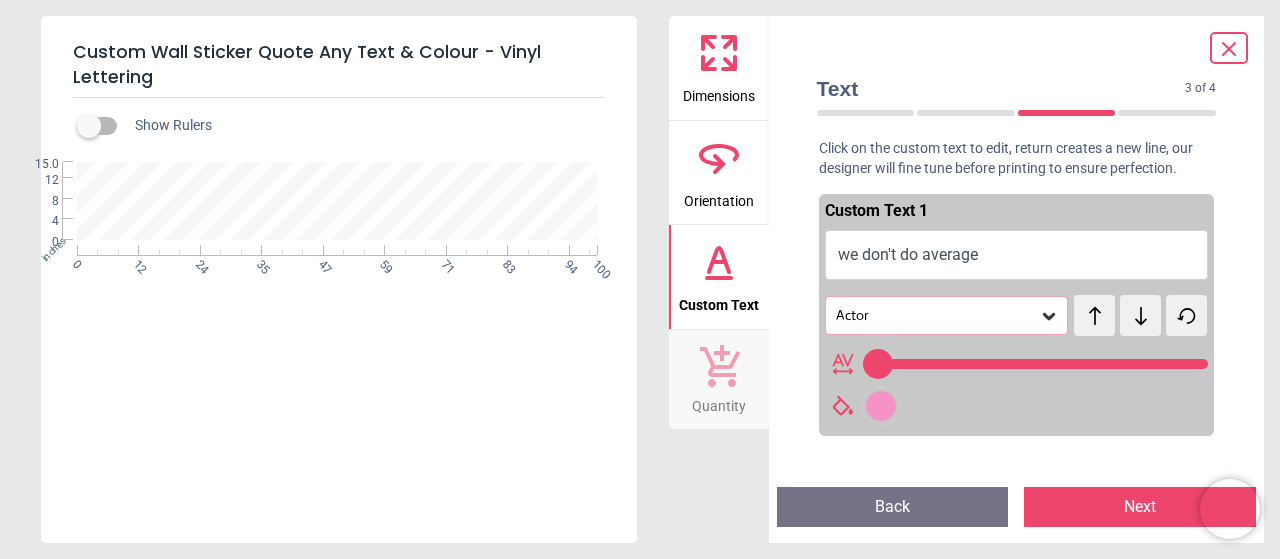 type on "**" 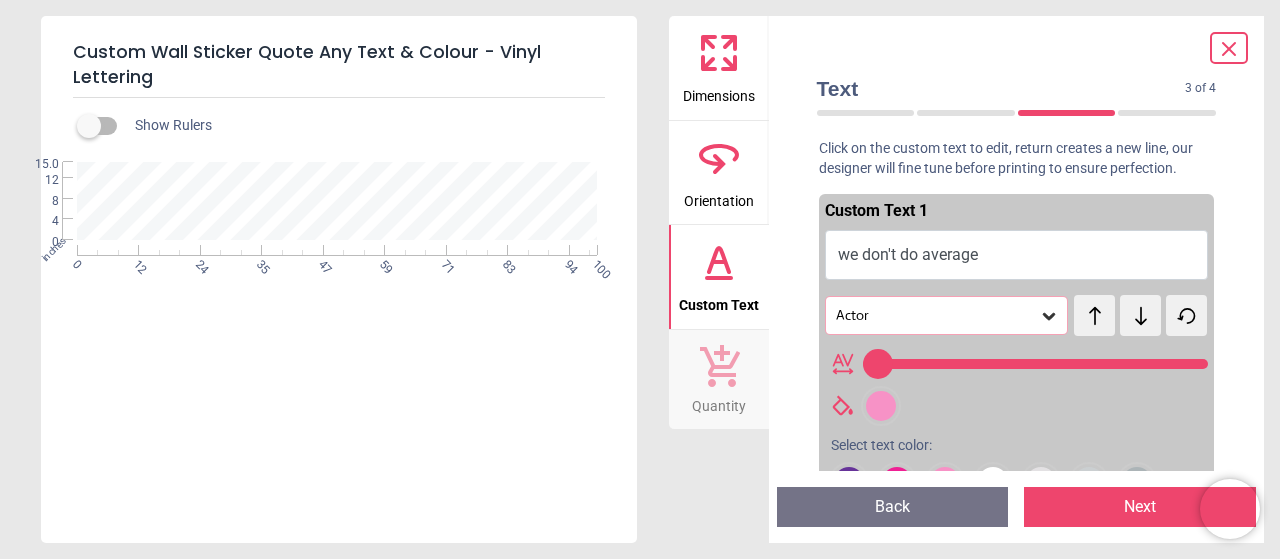 click 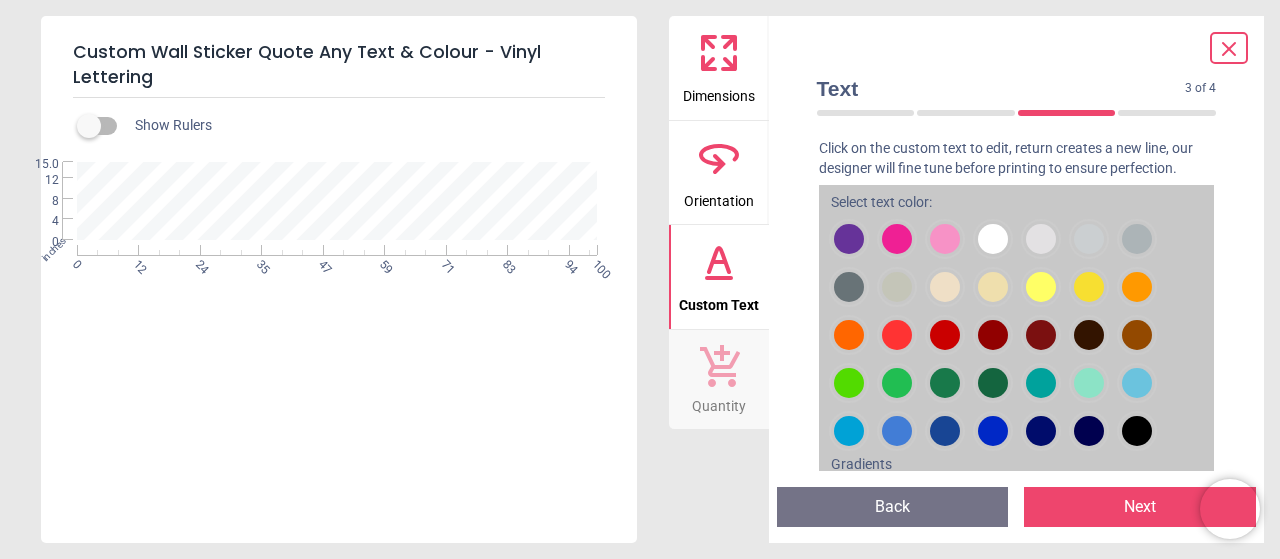 scroll, scrollTop: 266, scrollLeft: 0, axis: vertical 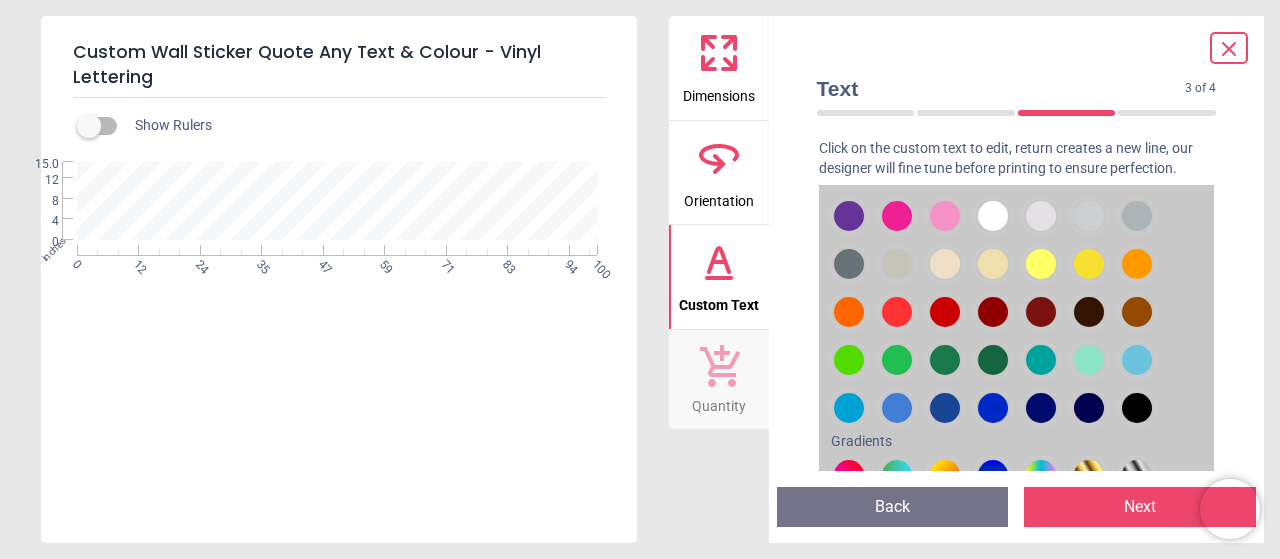 click at bounding box center [849, 216] 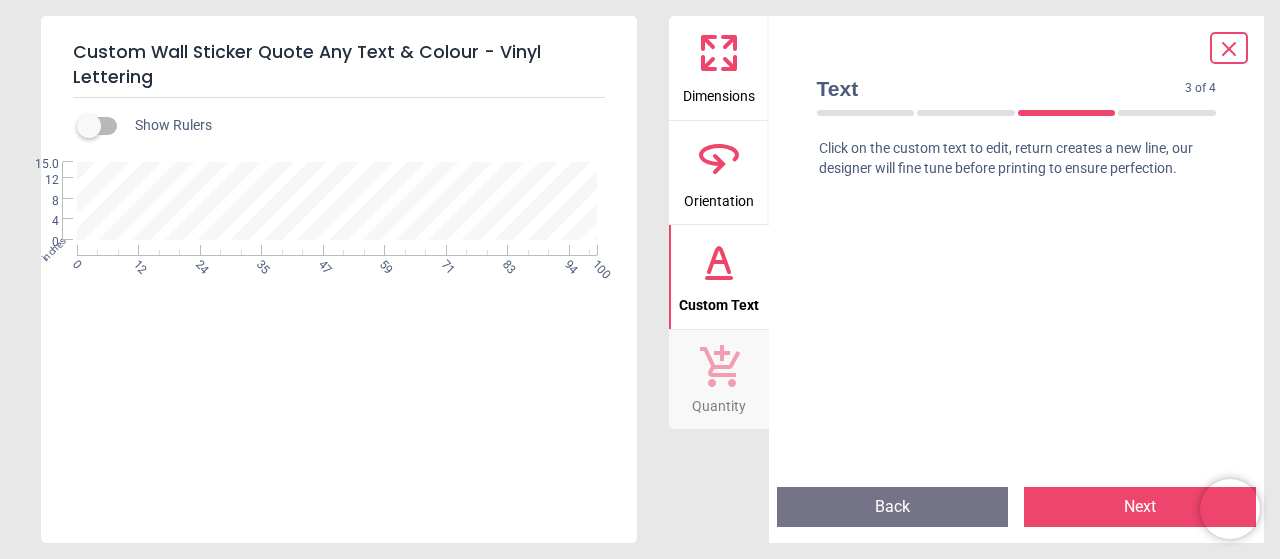 scroll, scrollTop: 560, scrollLeft: 0, axis: vertical 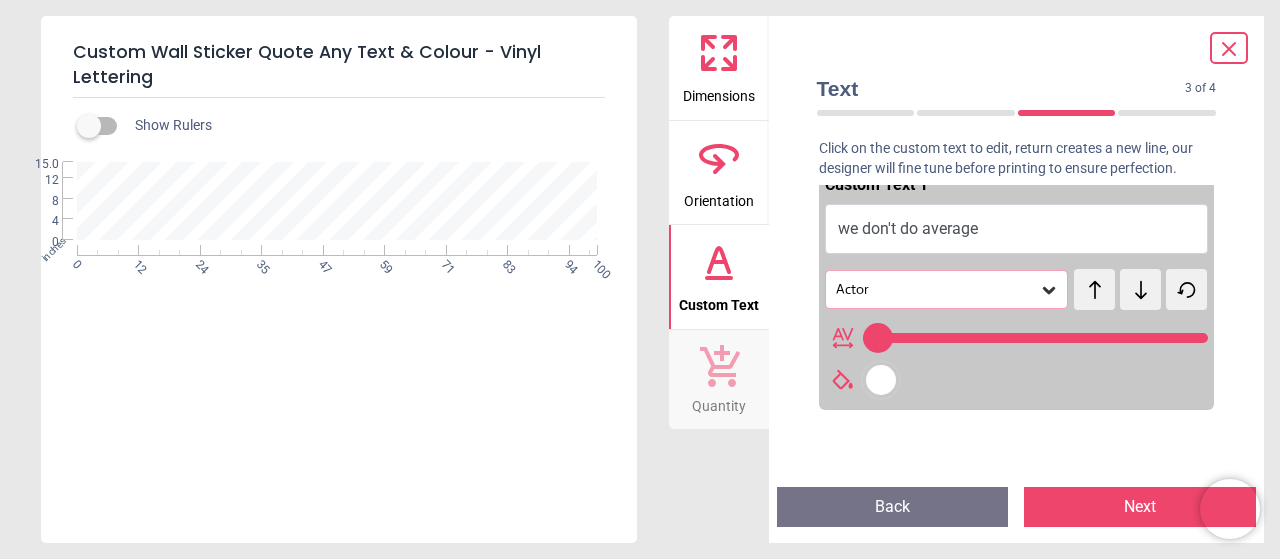 click 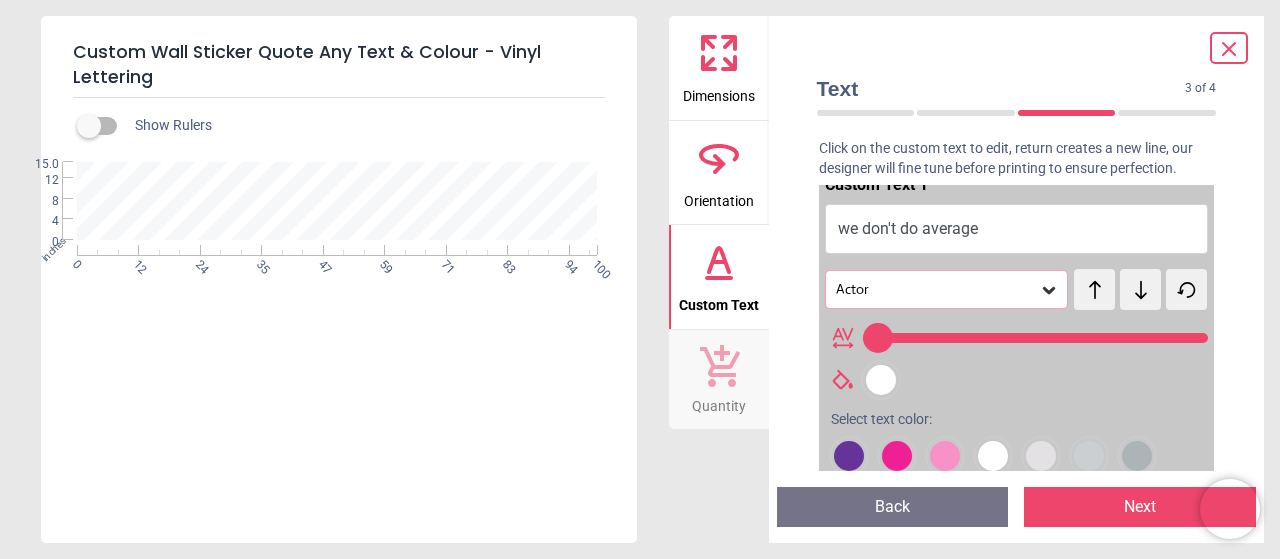 click at bounding box center [881, 380] 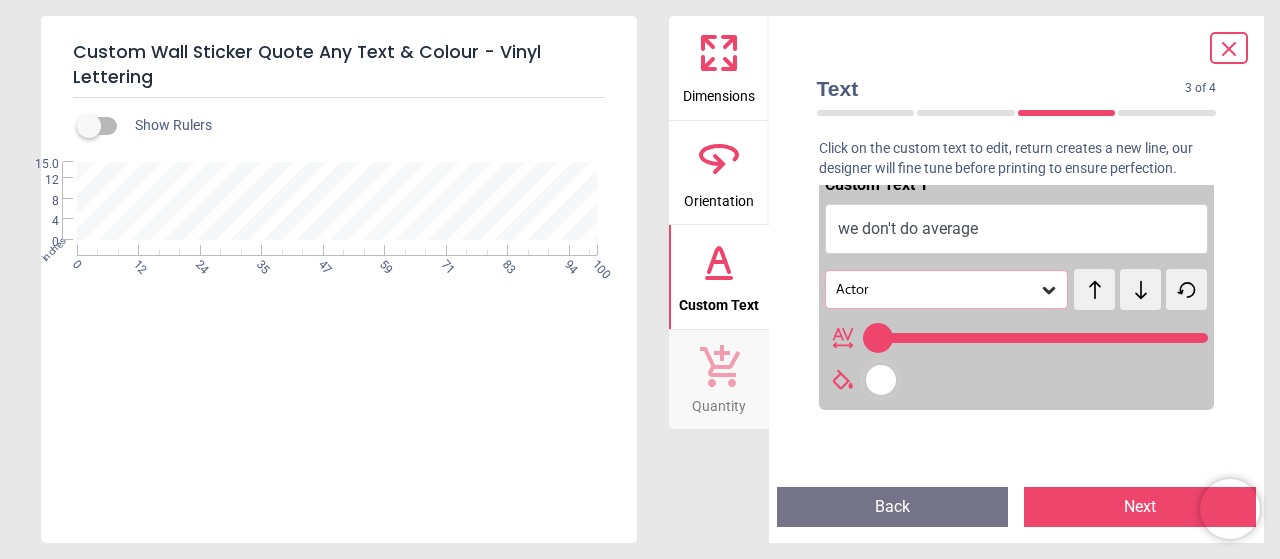 click at bounding box center [881, 380] 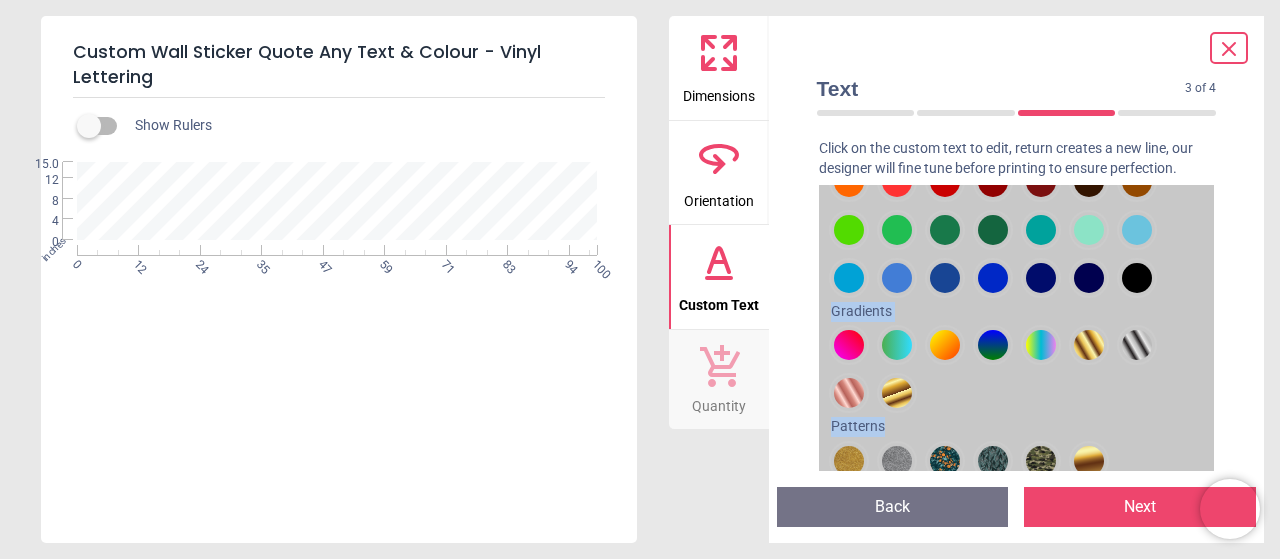 scroll, scrollTop: 426, scrollLeft: 0, axis: vertical 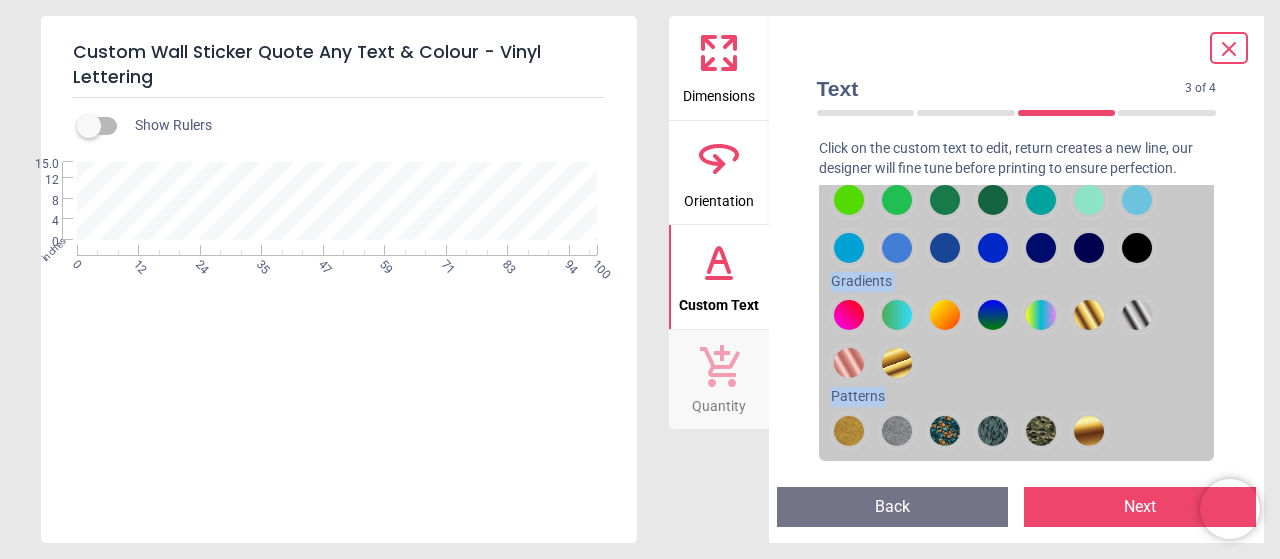 click at bounding box center (849, 56) 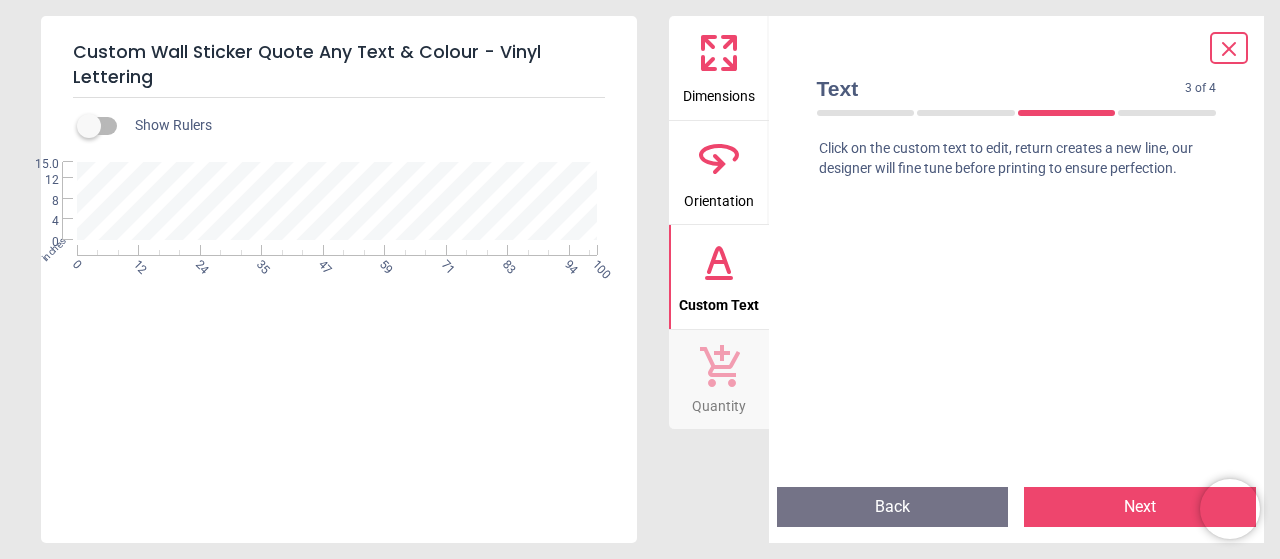 scroll, scrollTop: 0, scrollLeft: 0, axis: both 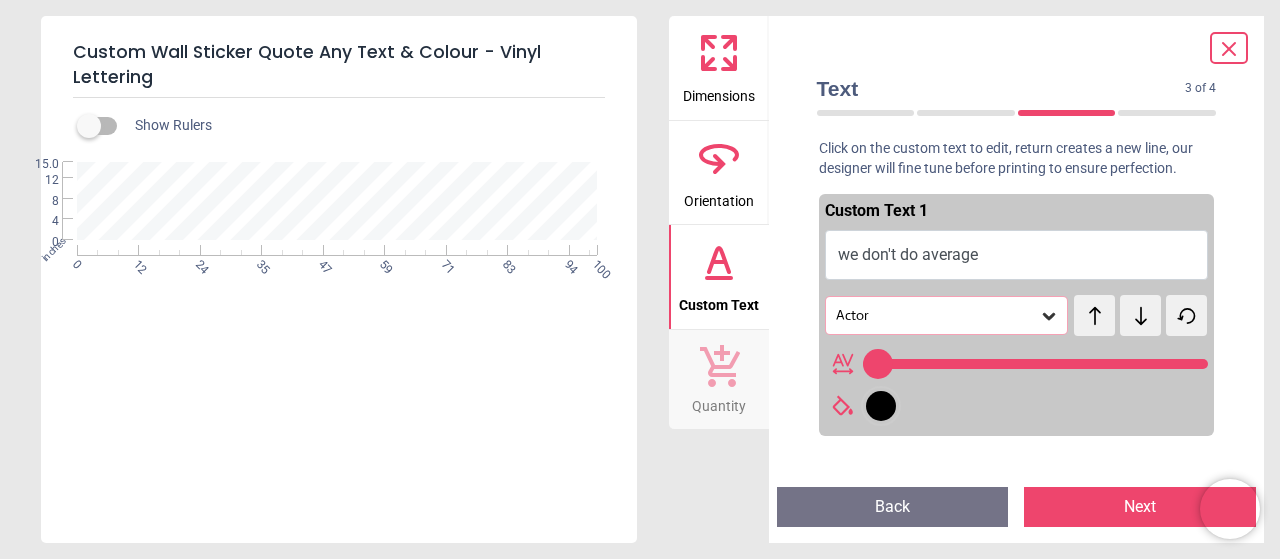 click at bounding box center [881, 406] 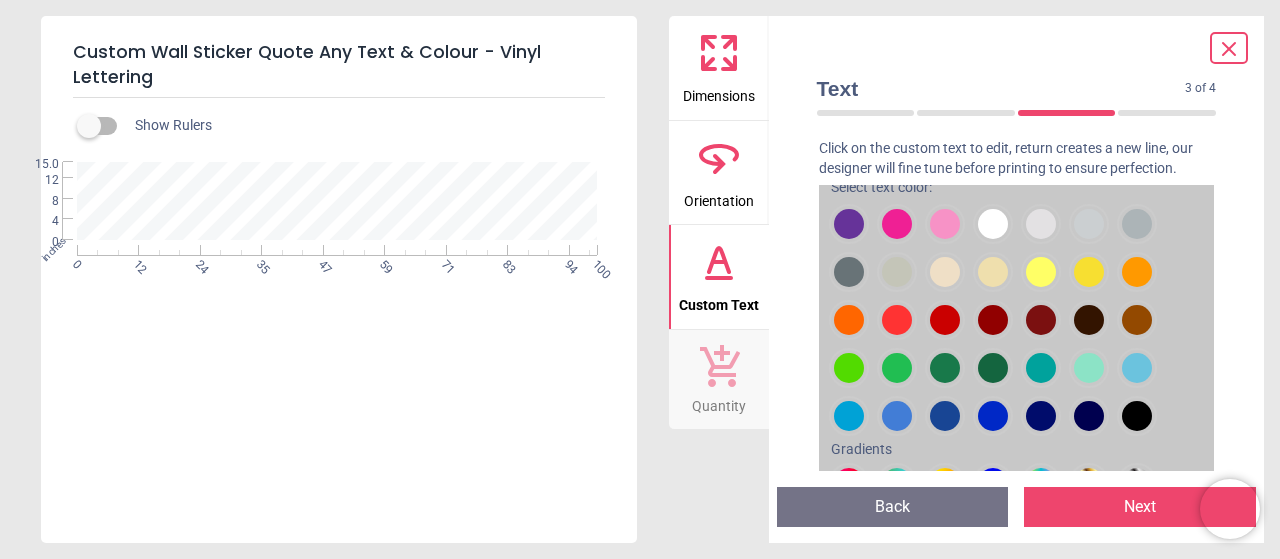 scroll, scrollTop: 0, scrollLeft: 0, axis: both 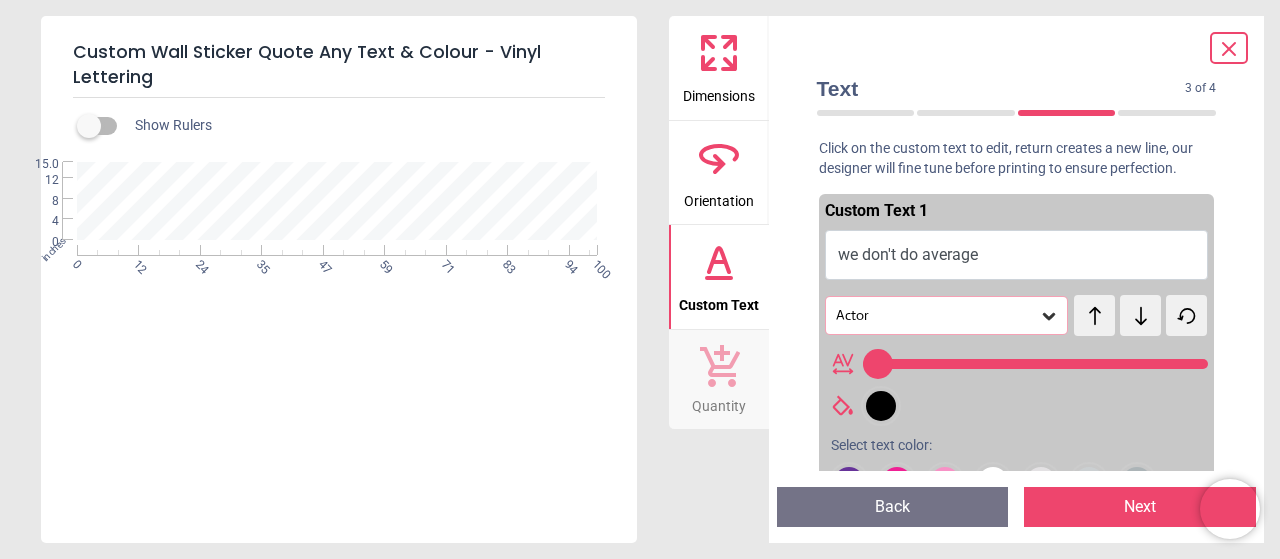 click on "Custom Text 1" at bounding box center [1017, 215] 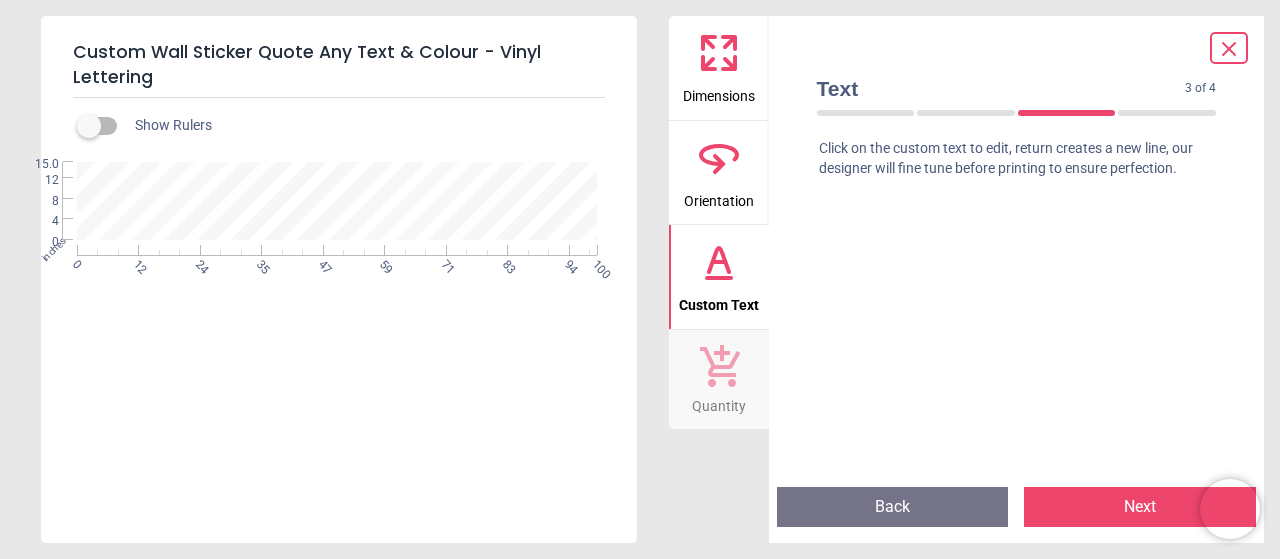 scroll, scrollTop: 1018, scrollLeft: 0, axis: vertical 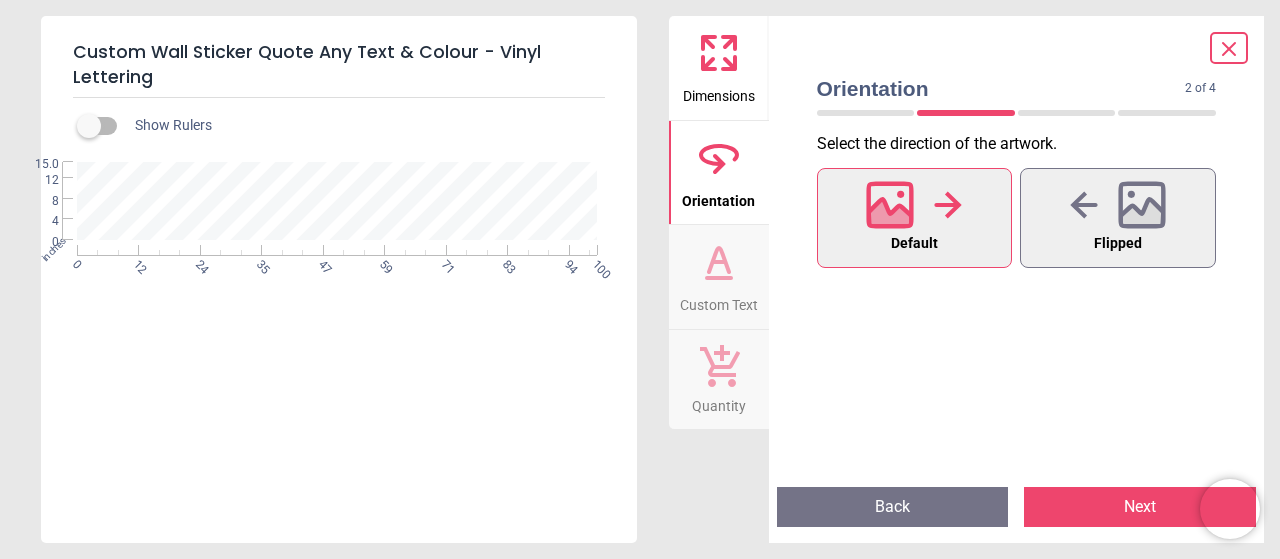 click 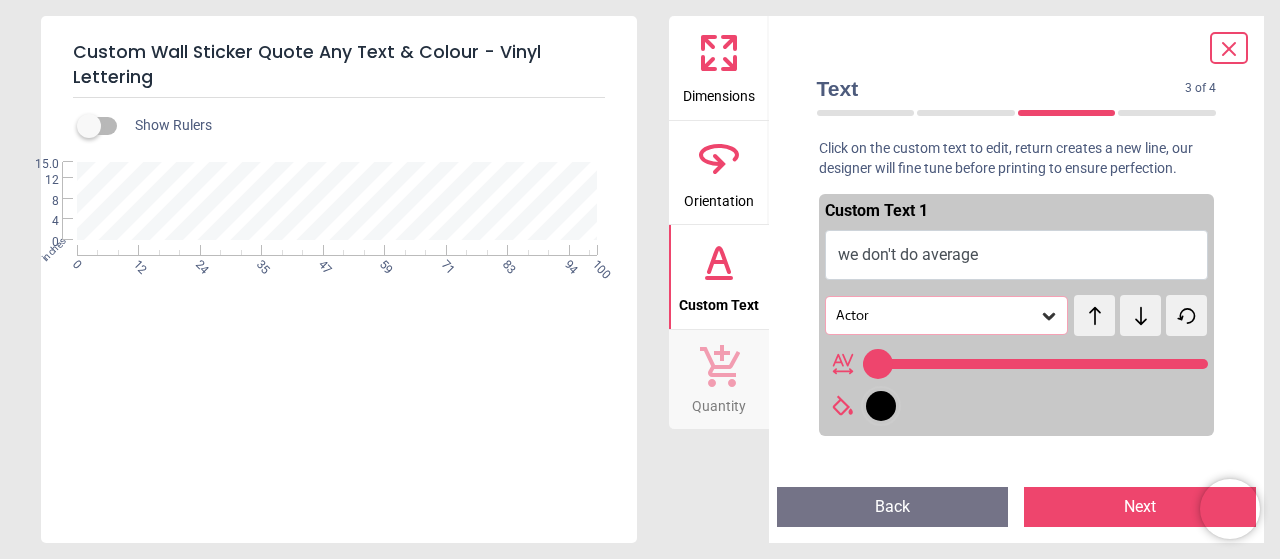 type on "**" 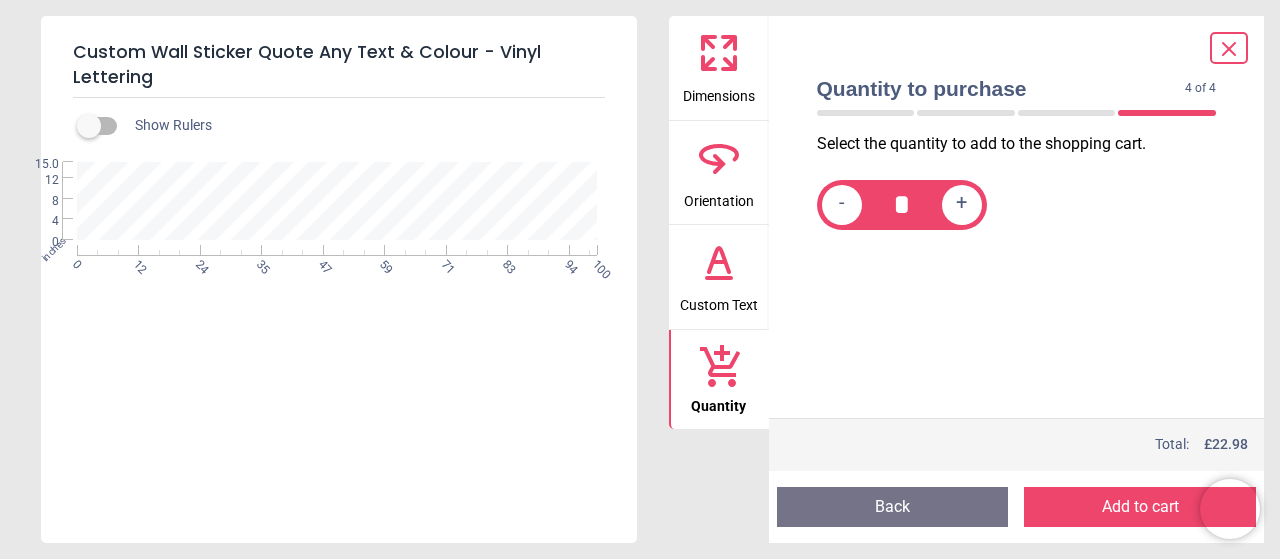 click on "Add to cart" at bounding box center [1140, 507] 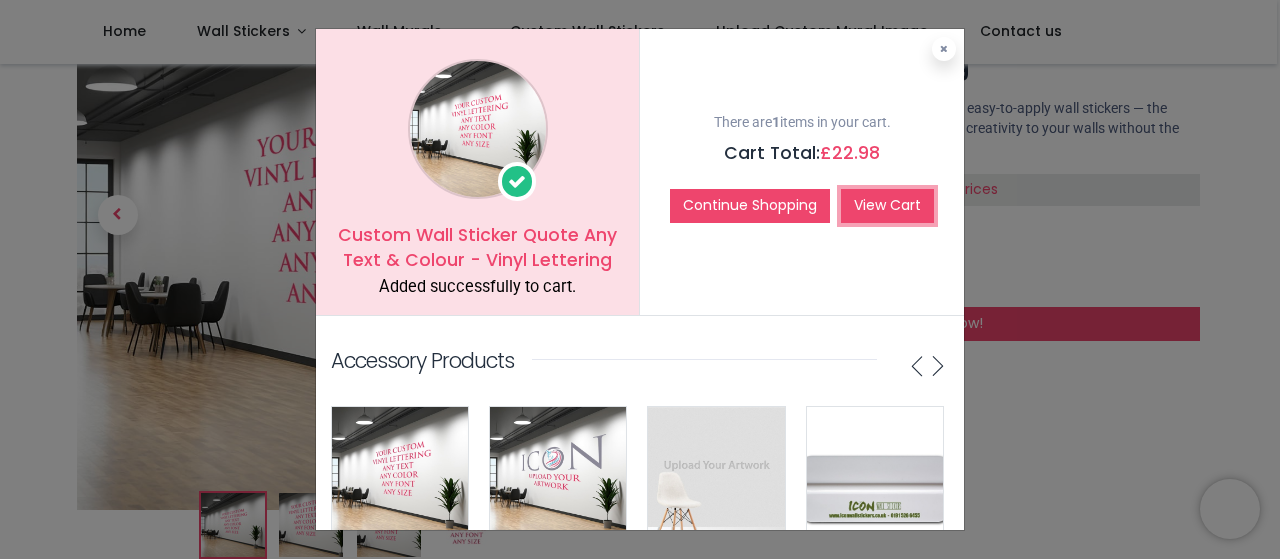 click on "View Cart" at bounding box center [887, 206] 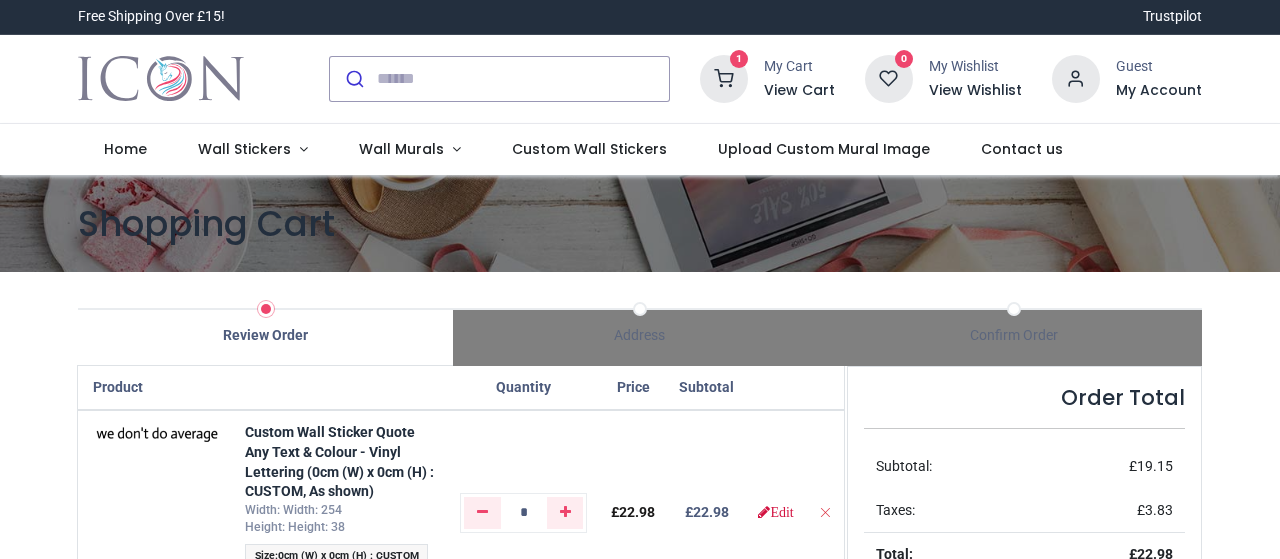 scroll, scrollTop: 0, scrollLeft: 0, axis: both 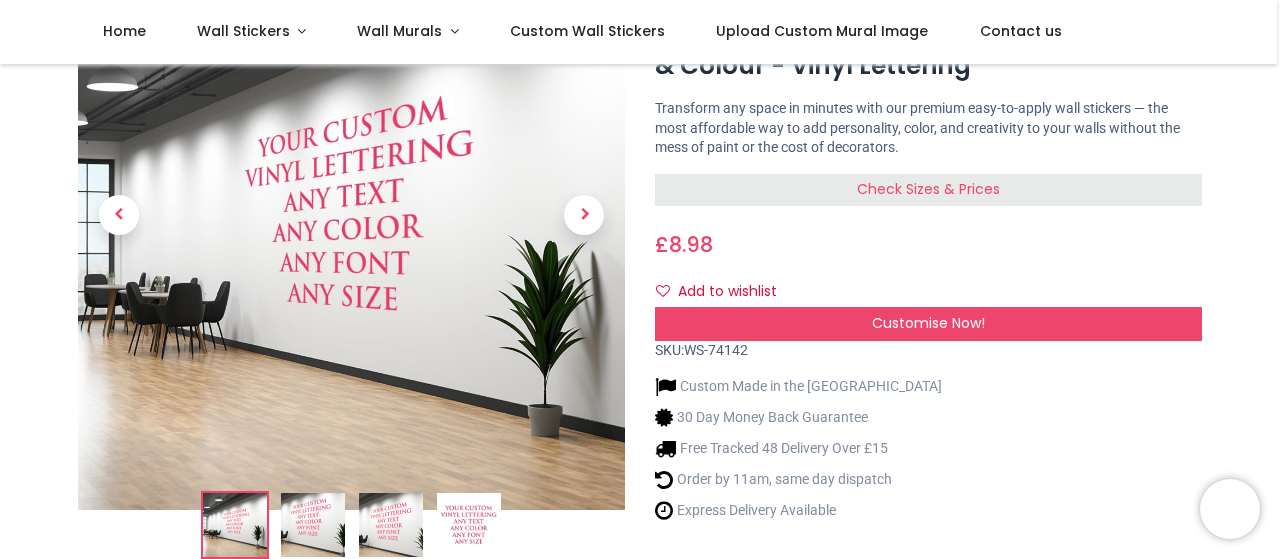 click on "£  8.98
10.98
GBP
£  8.98
£  10.98
Not Available For Sale
Size
39cm (W) x 30cm (H) : XS
- £10.98 £11
- £14.98" at bounding box center [928, 265] 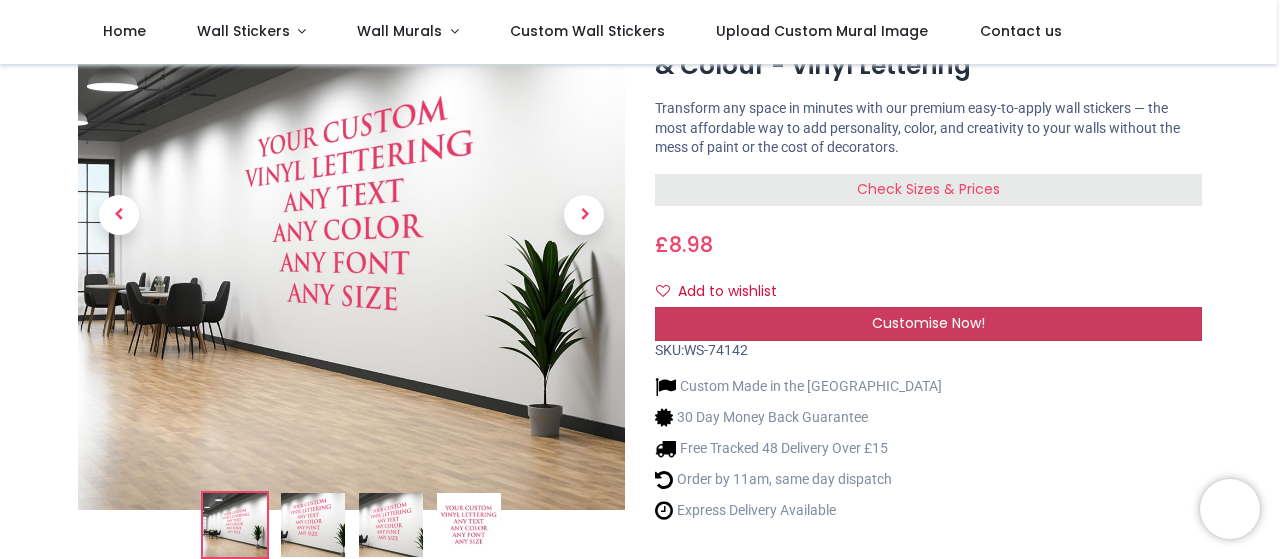 click on "Customise Now!" at bounding box center [928, 323] 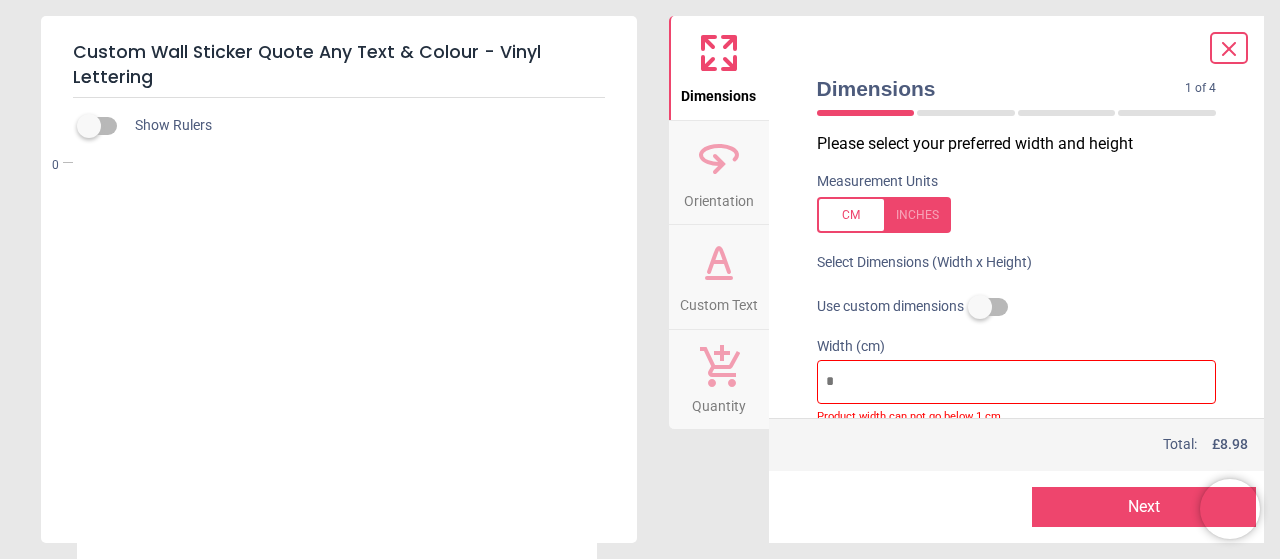 click at bounding box center [884, 215] 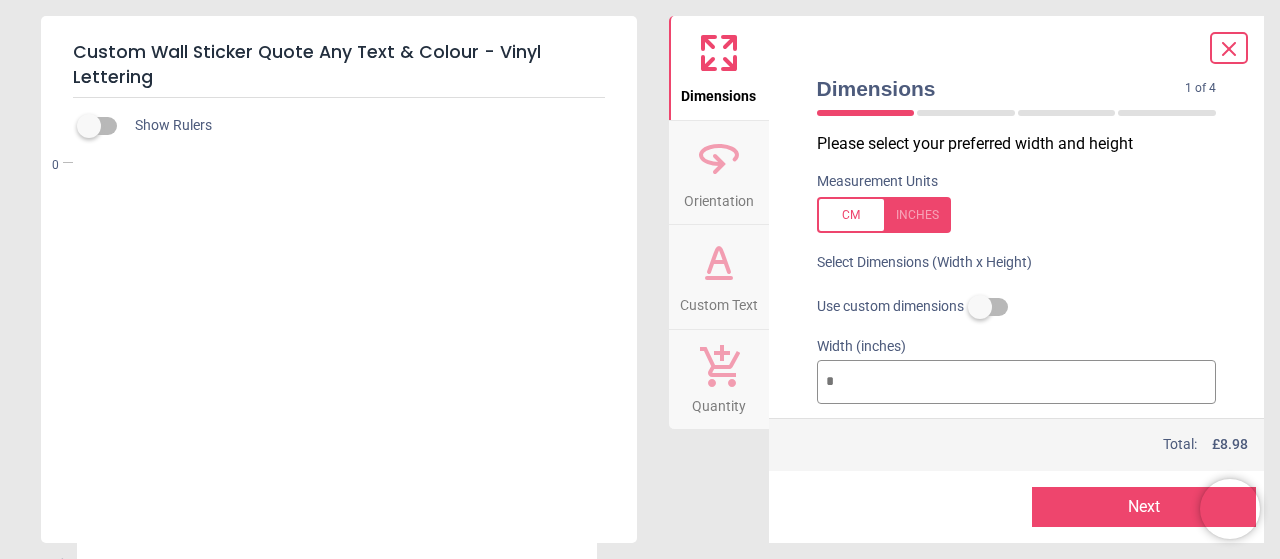 click on "*" at bounding box center (1017, 382) 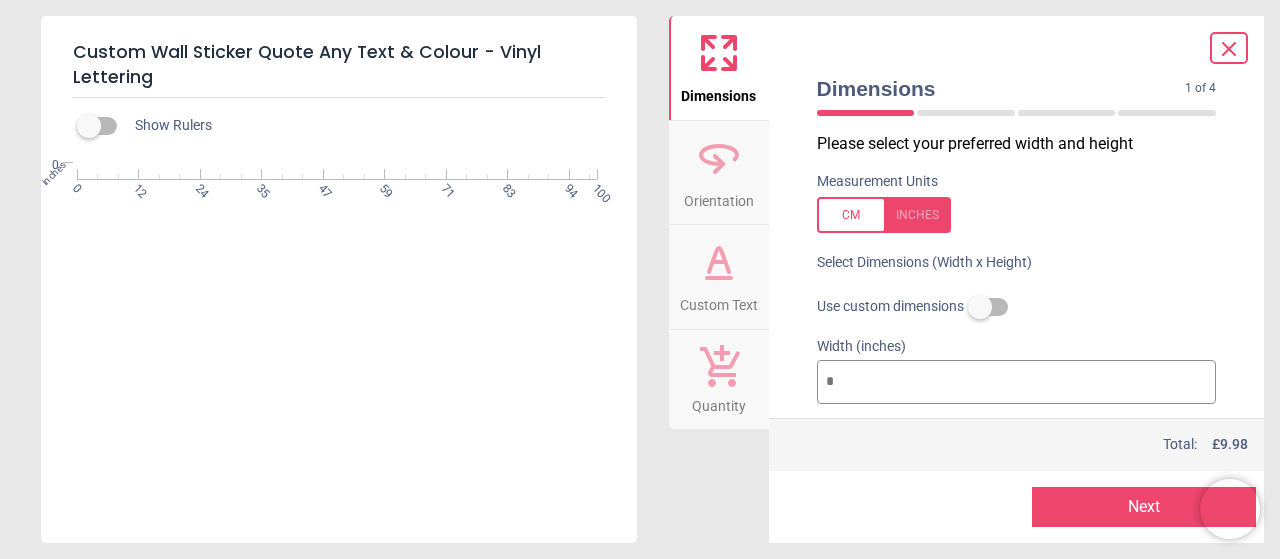 type on "***" 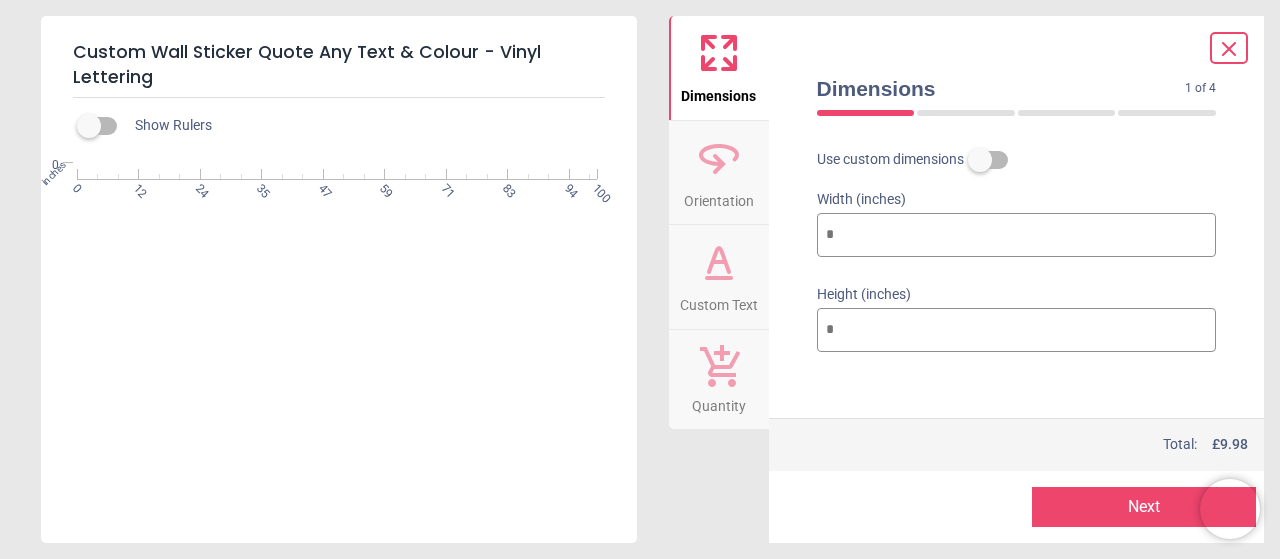 scroll, scrollTop: 154, scrollLeft: 0, axis: vertical 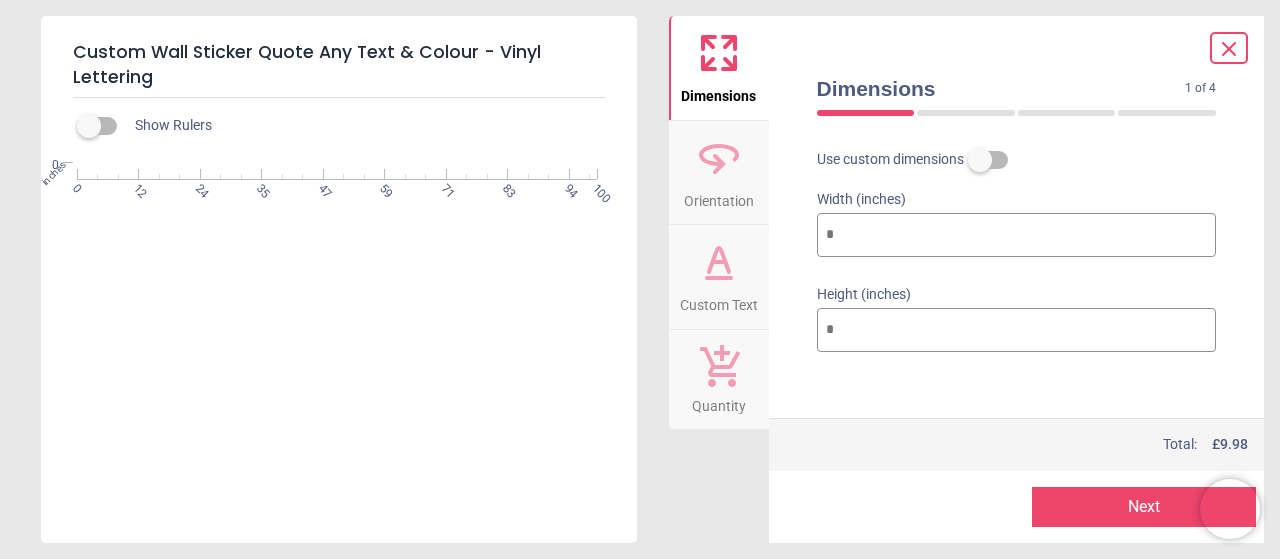 click on "*" at bounding box center (1017, 330) 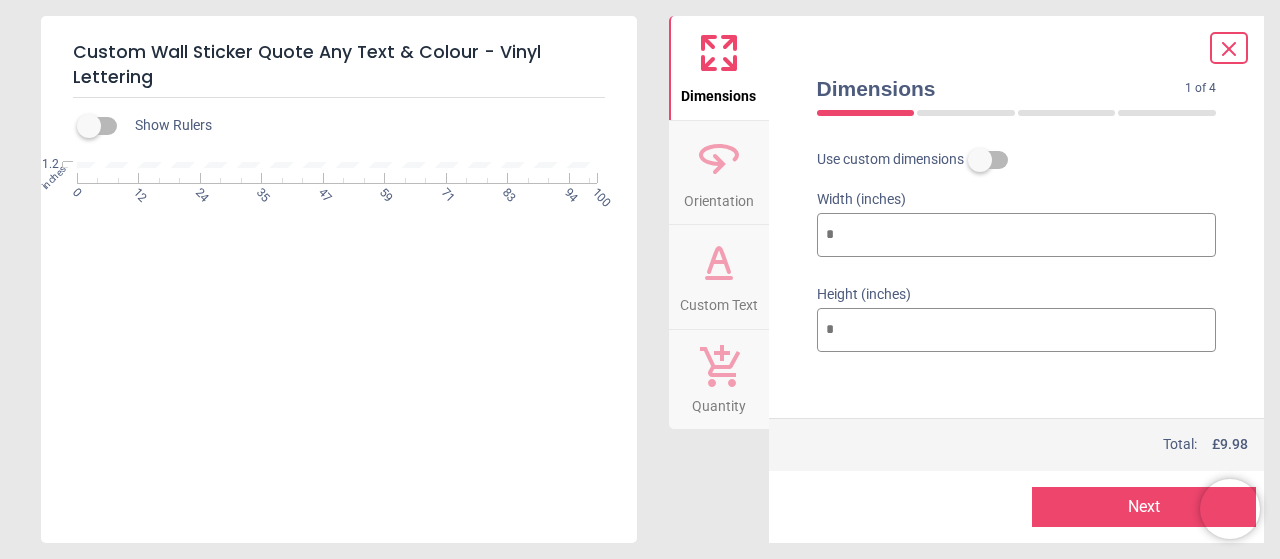 click on "*" at bounding box center [1017, 330] 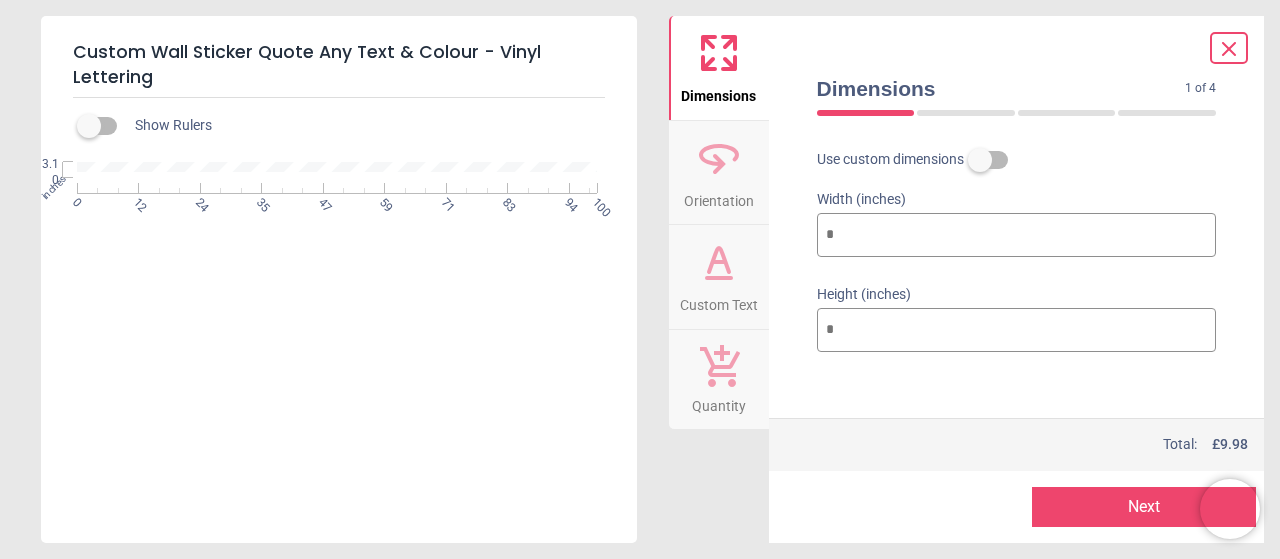 click on "*" at bounding box center [1017, 330] 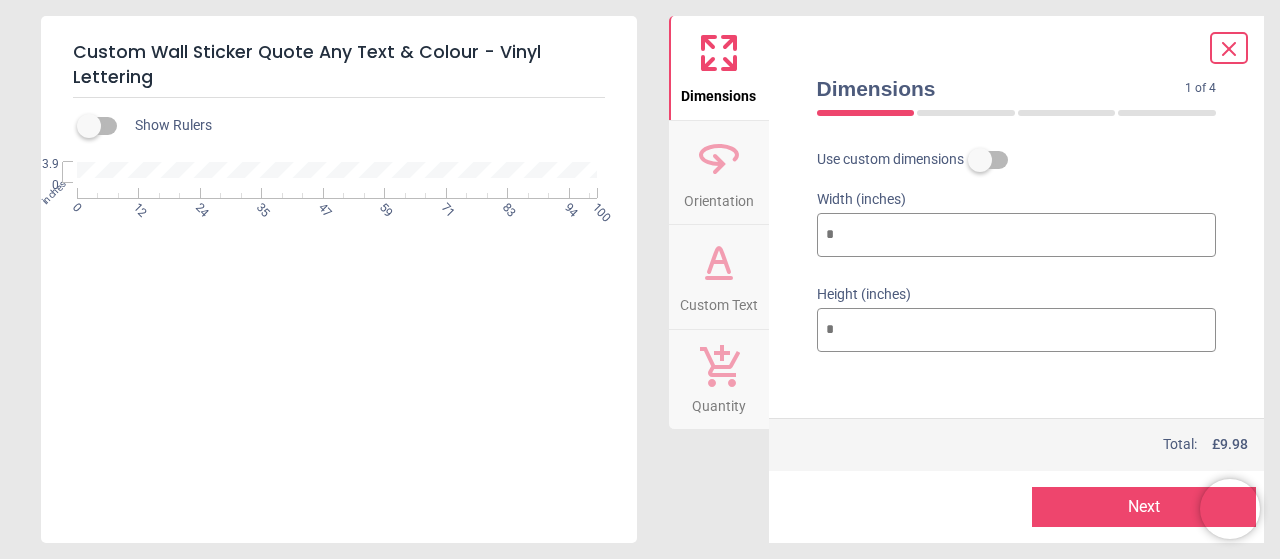 click on "*" at bounding box center [1017, 330] 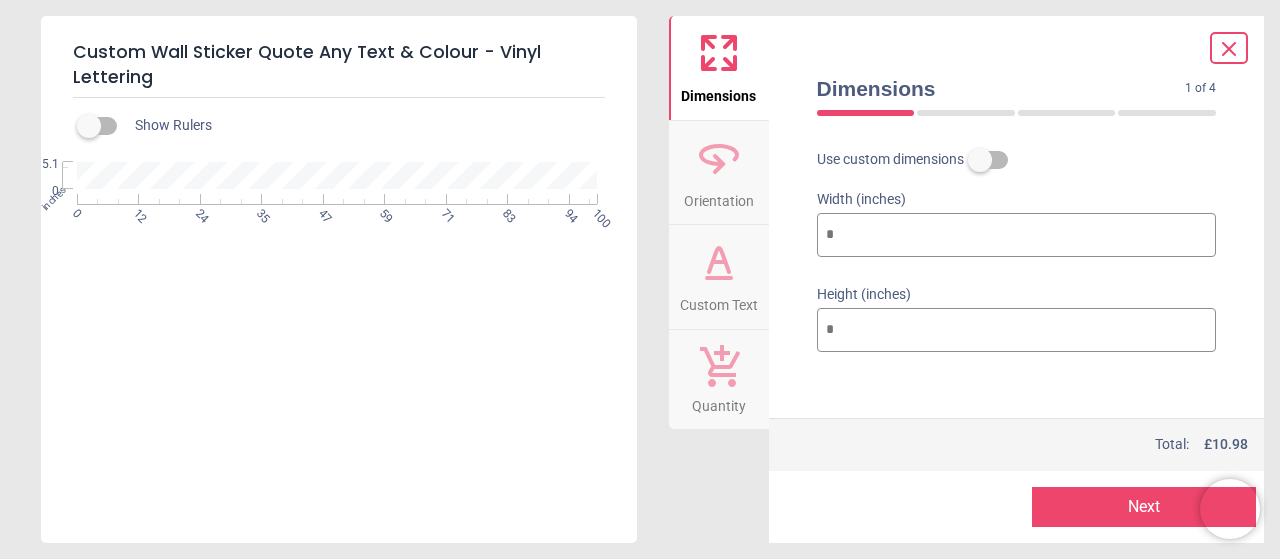 click on "*" at bounding box center (1017, 330) 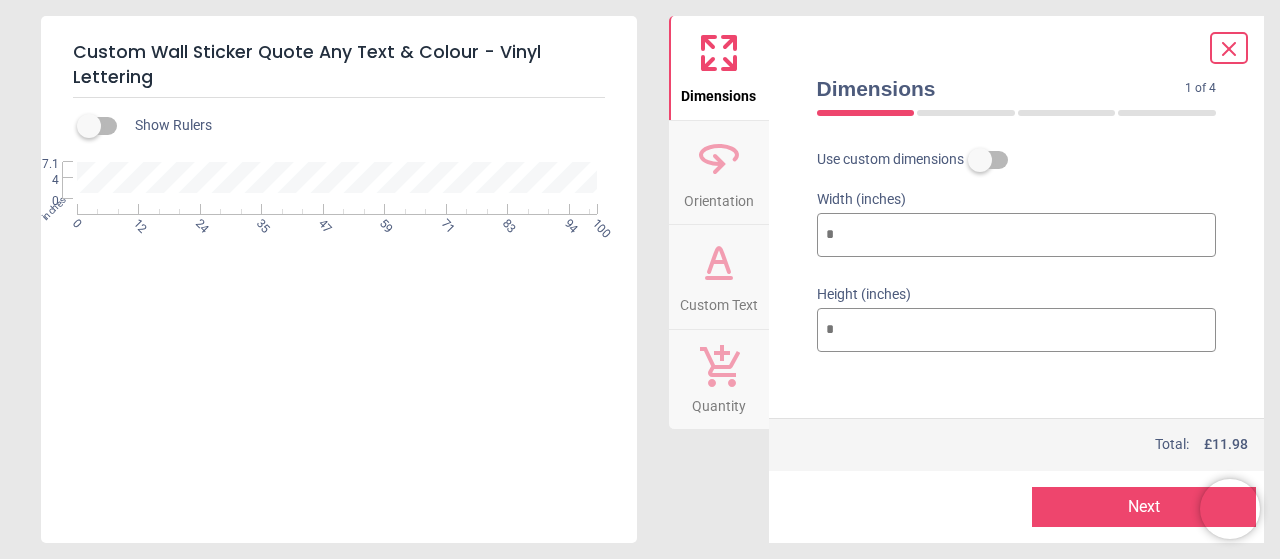 click on "*" at bounding box center [1017, 330] 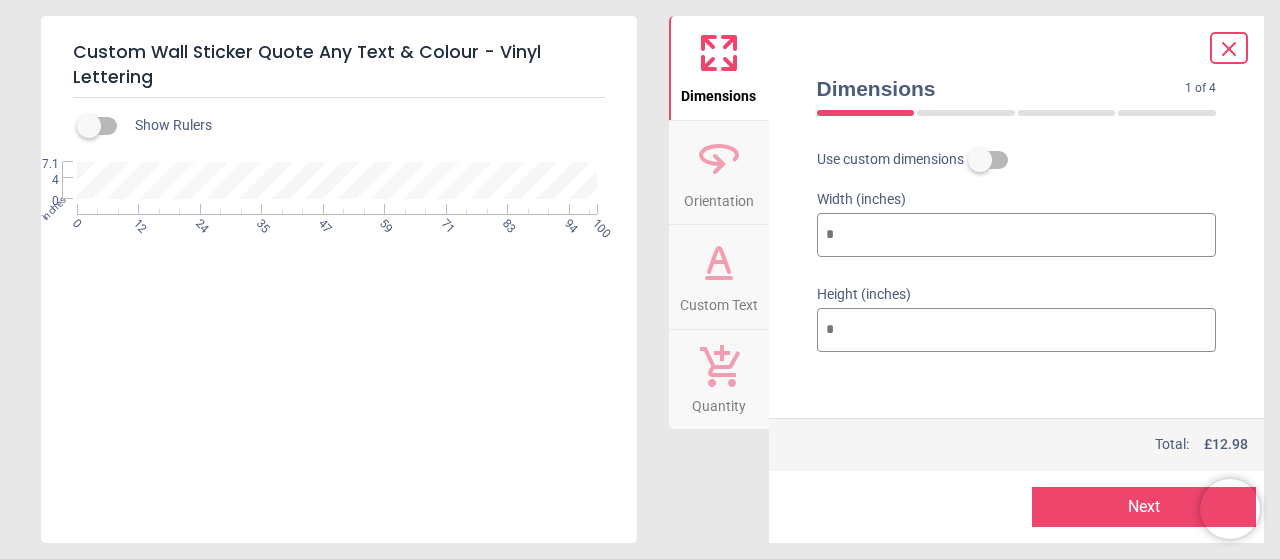type on "*" 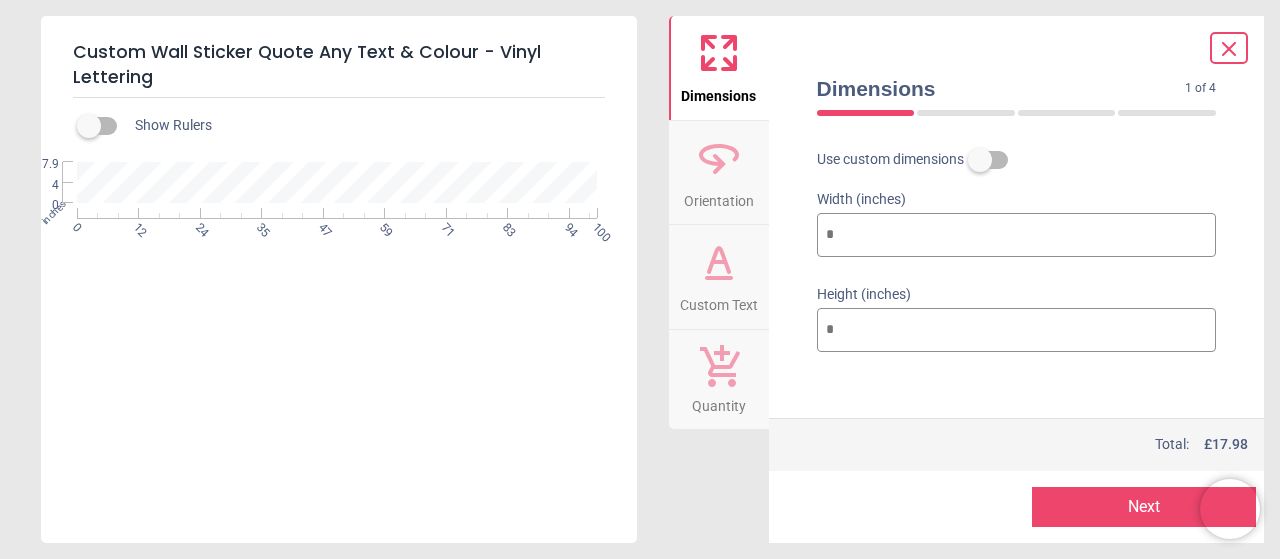 click 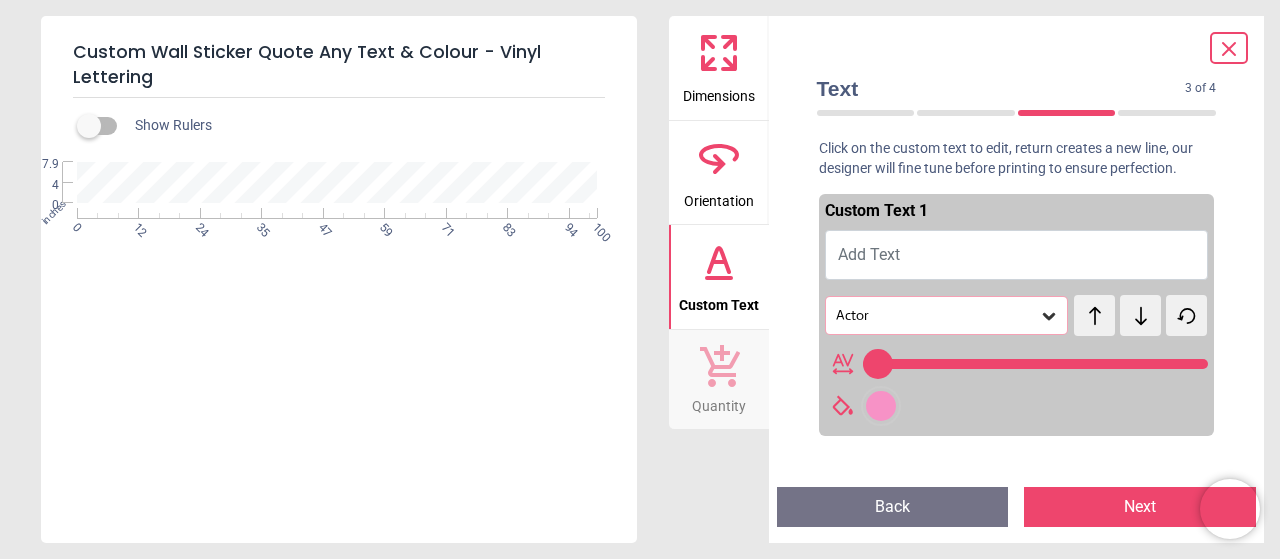 click on "Add Text" at bounding box center [1017, 255] 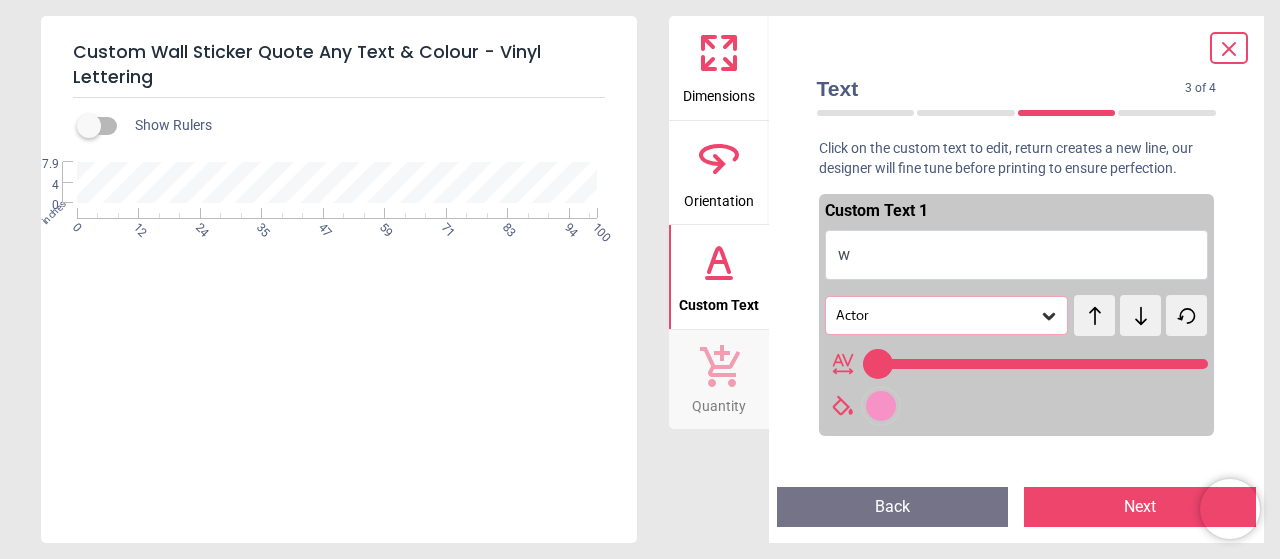 type on "**" 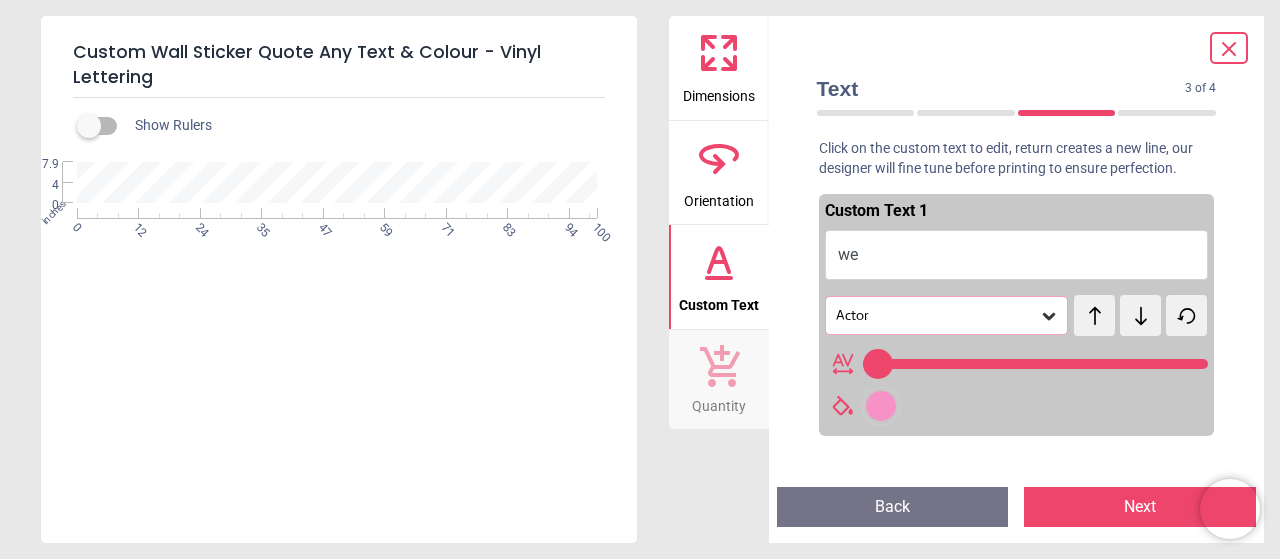 type on "**" 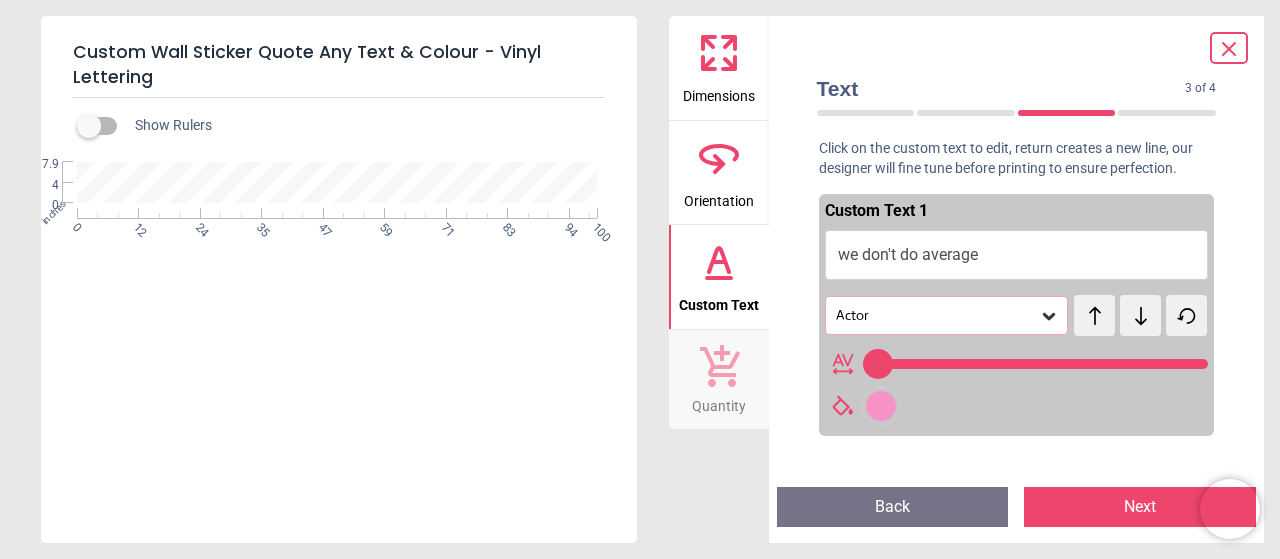 type on "**********" 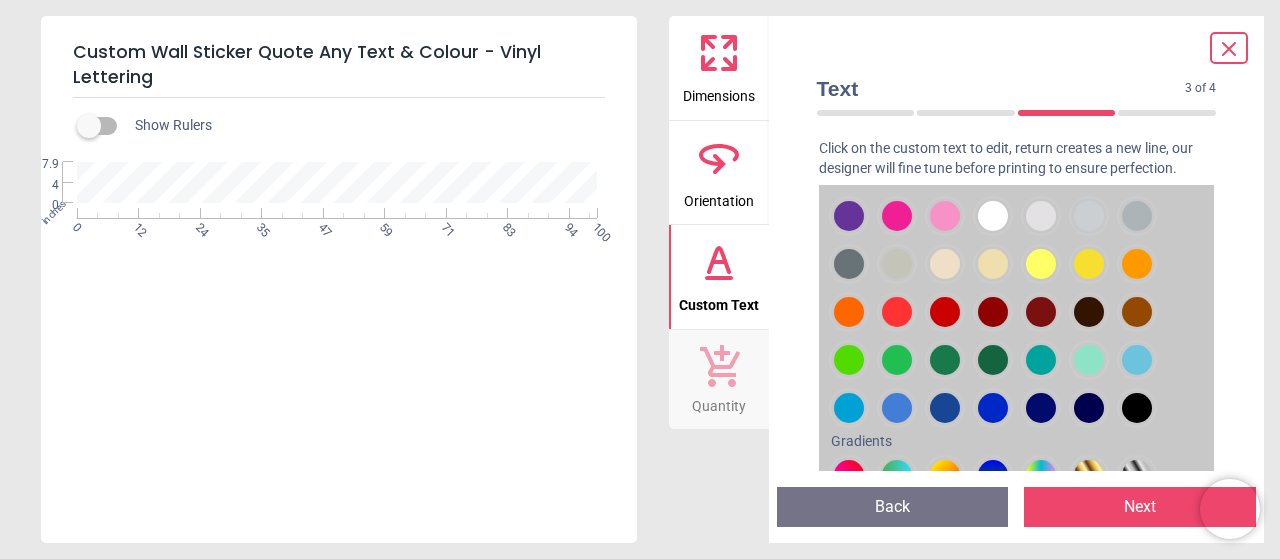 scroll, scrollTop: 400, scrollLeft: 0, axis: vertical 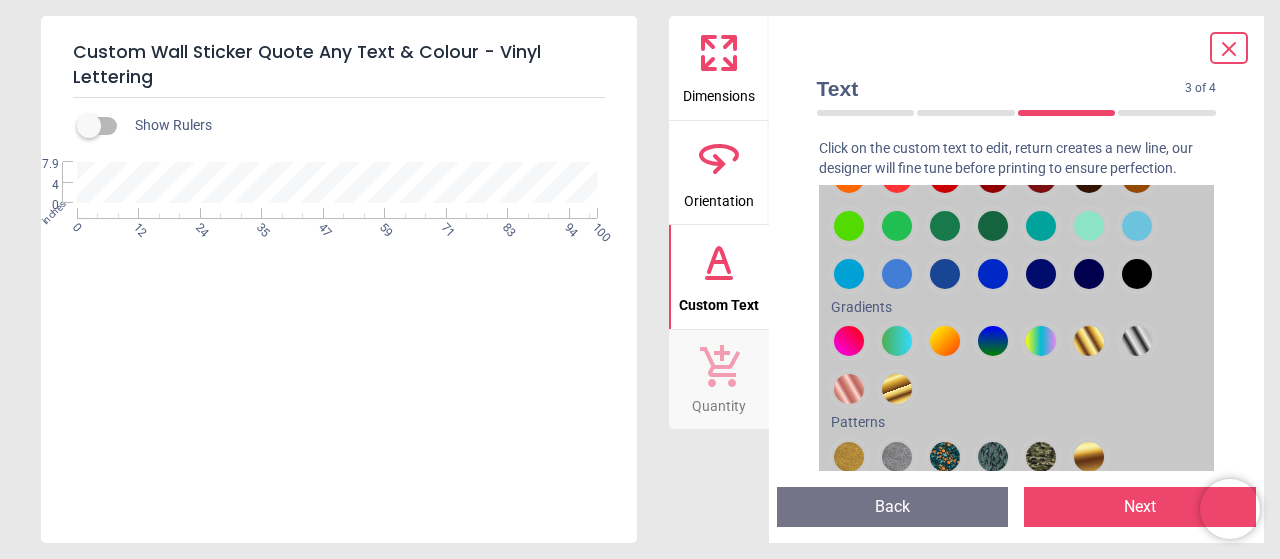 click at bounding box center [849, 82] 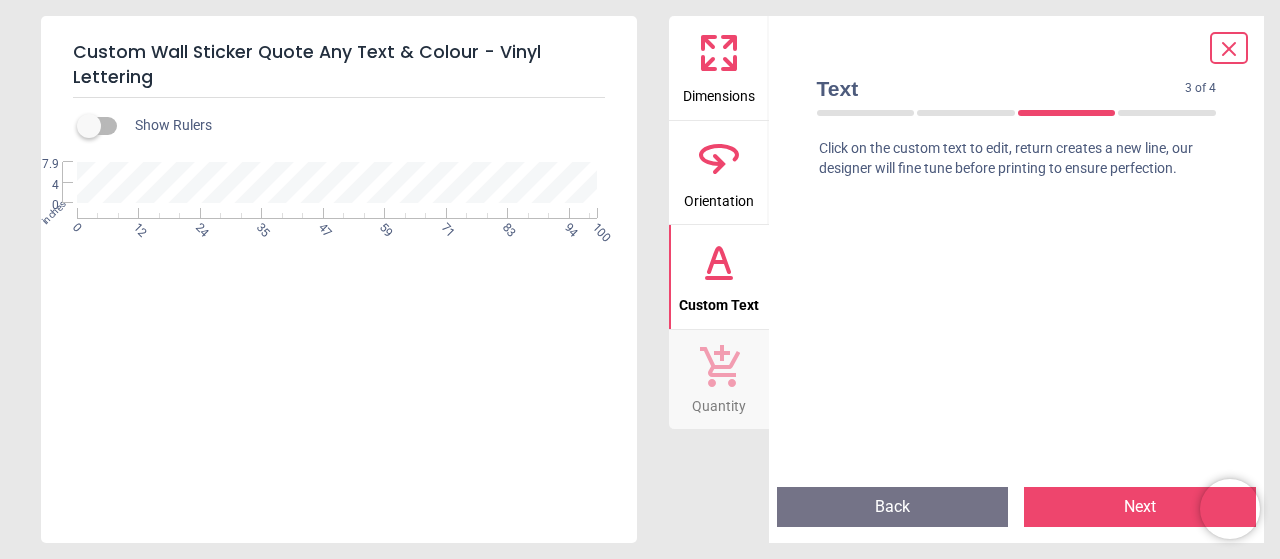 click 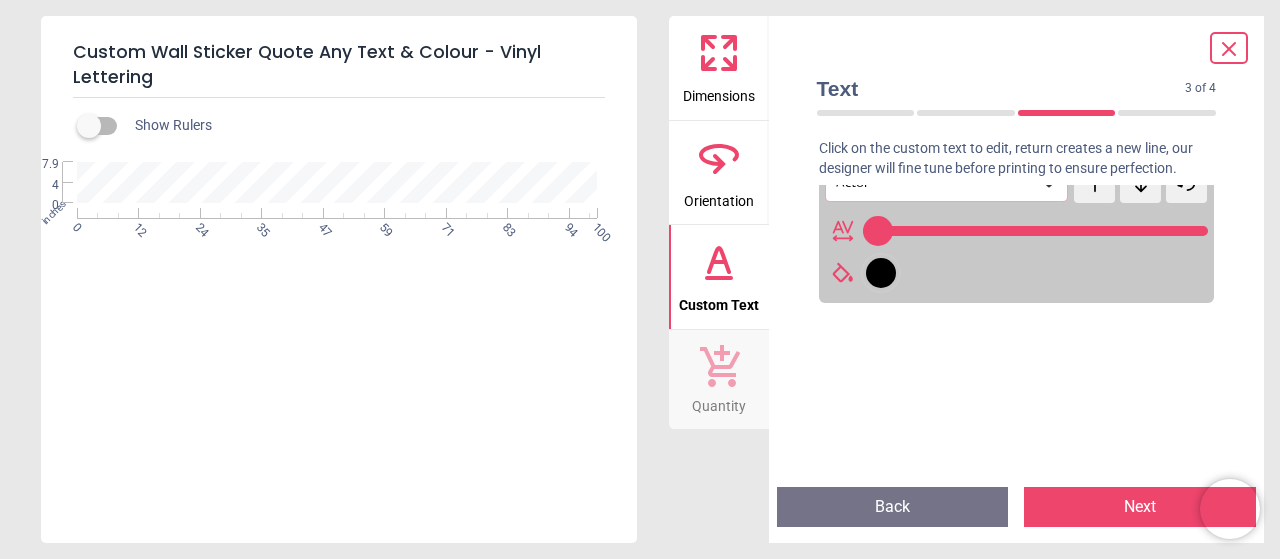 scroll, scrollTop: 0, scrollLeft: 0, axis: both 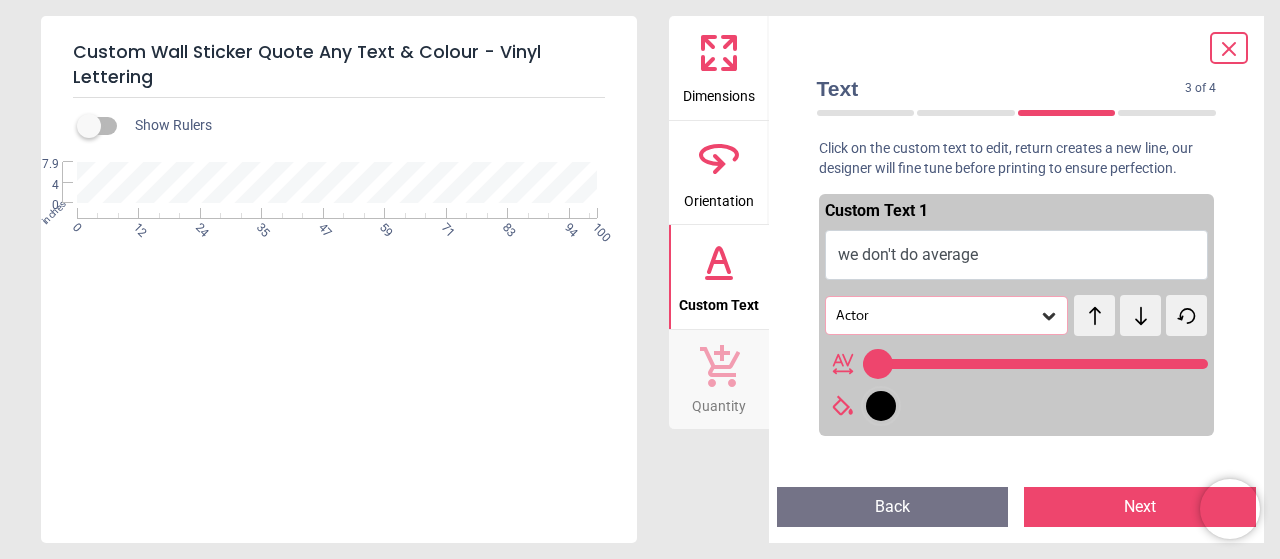 click on "Orientation" at bounding box center (719, 197) 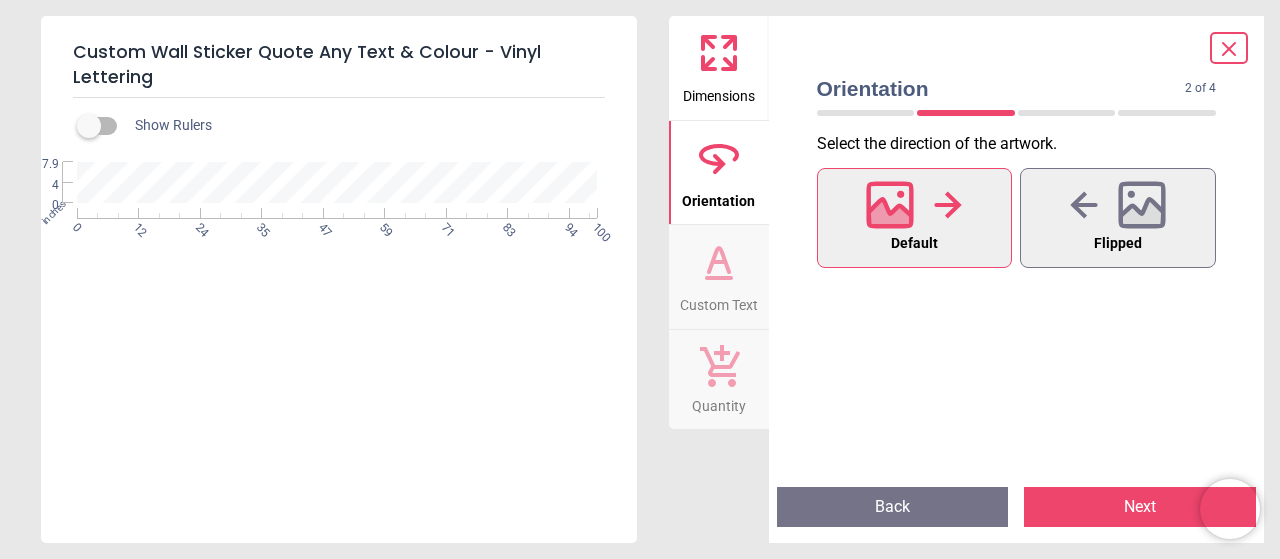 click on "Dimensions" at bounding box center (719, 92) 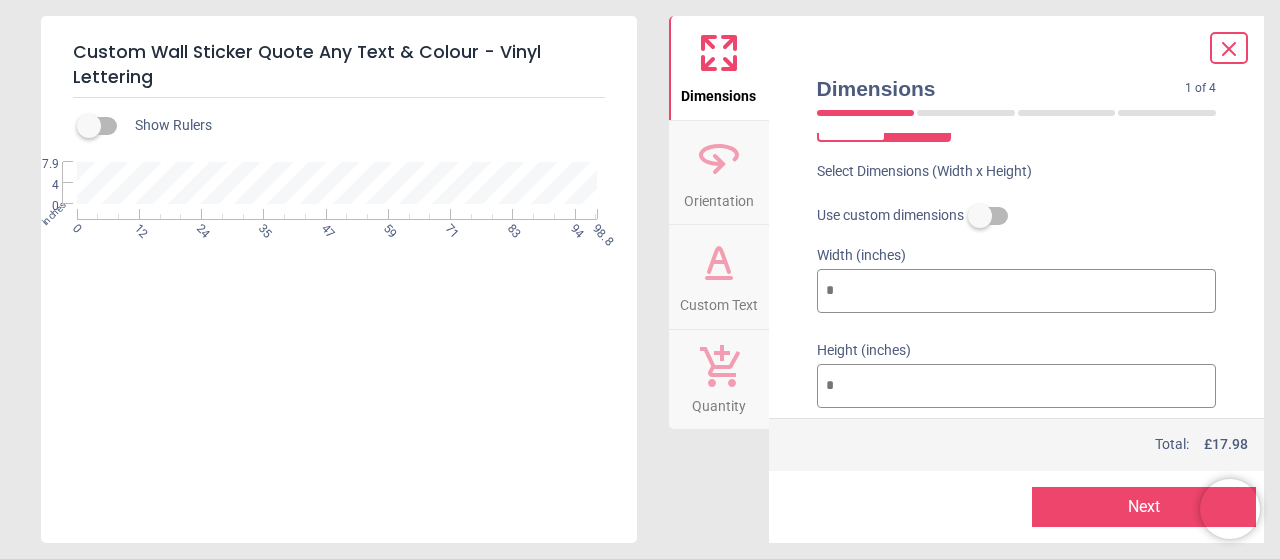 scroll, scrollTop: 154, scrollLeft: 0, axis: vertical 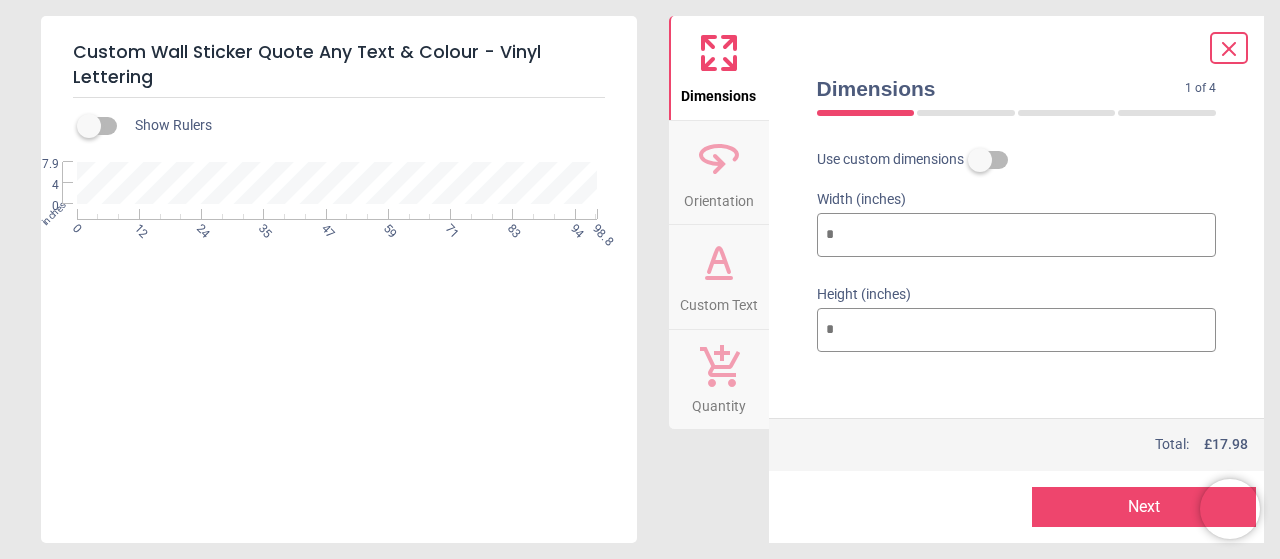 type on "**" 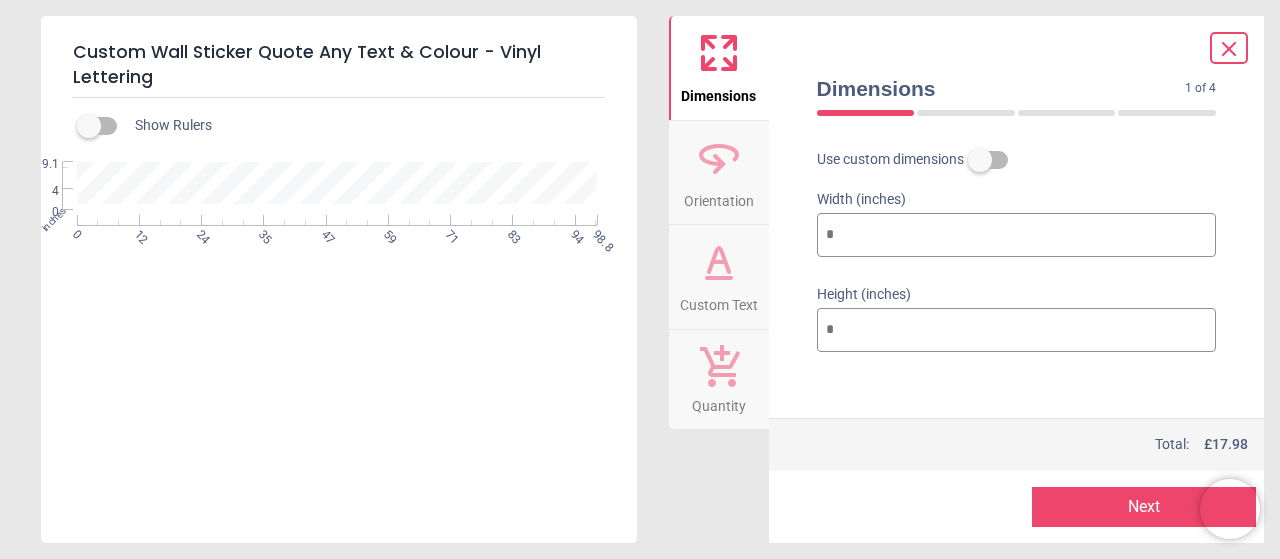 click on "*" at bounding box center [1017, 330] 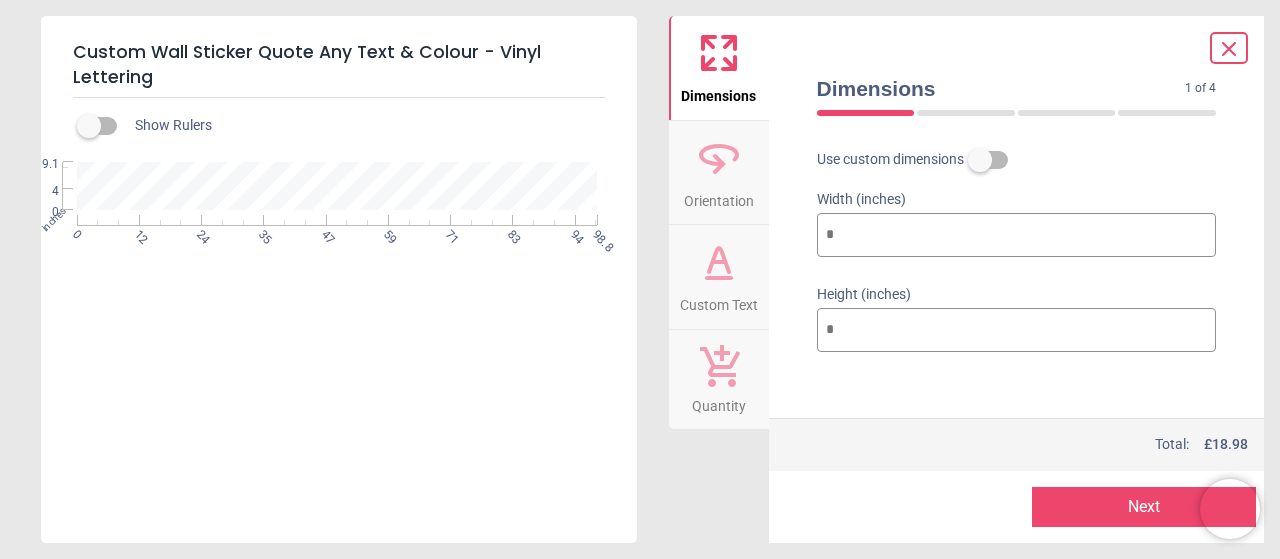 click on "**" at bounding box center (1017, 330) 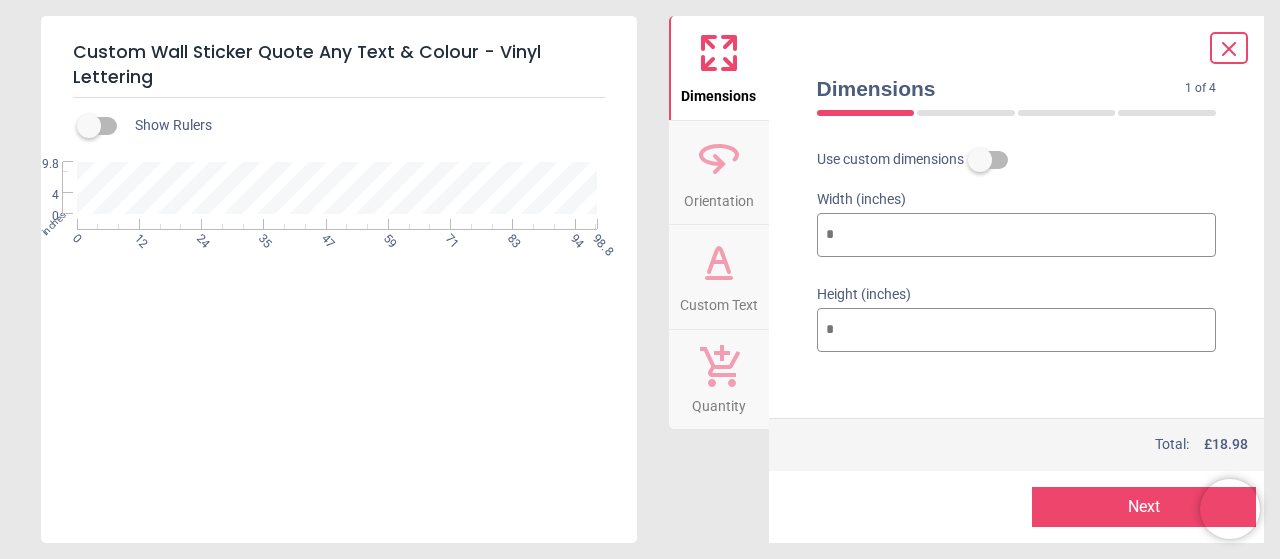 click on "**" at bounding box center [1017, 330] 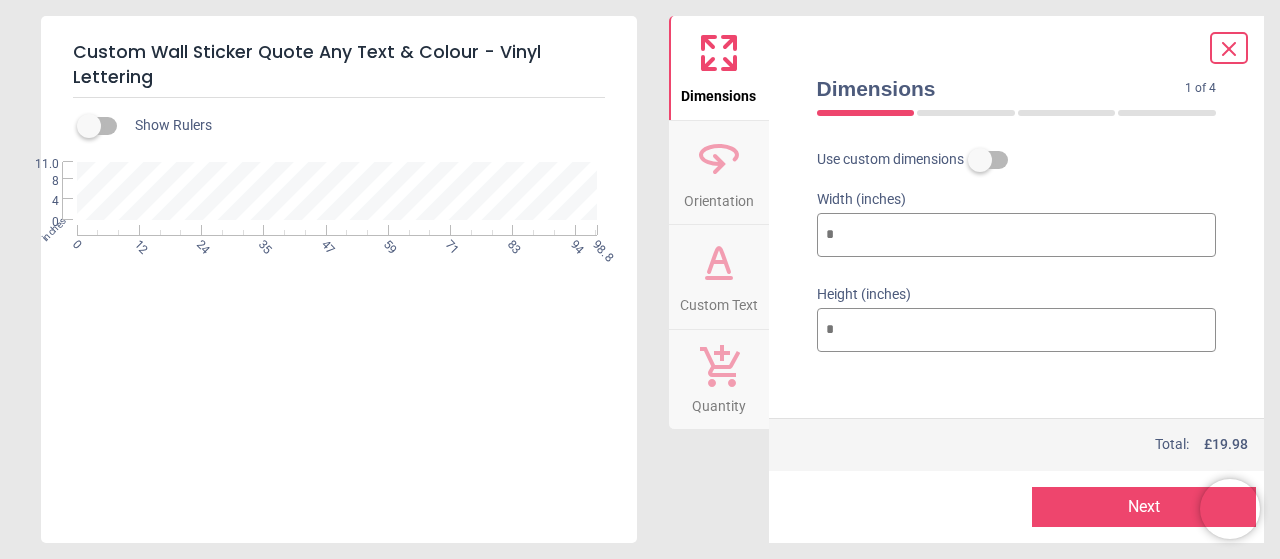 click on "**" at bounding box center [1017, 330] 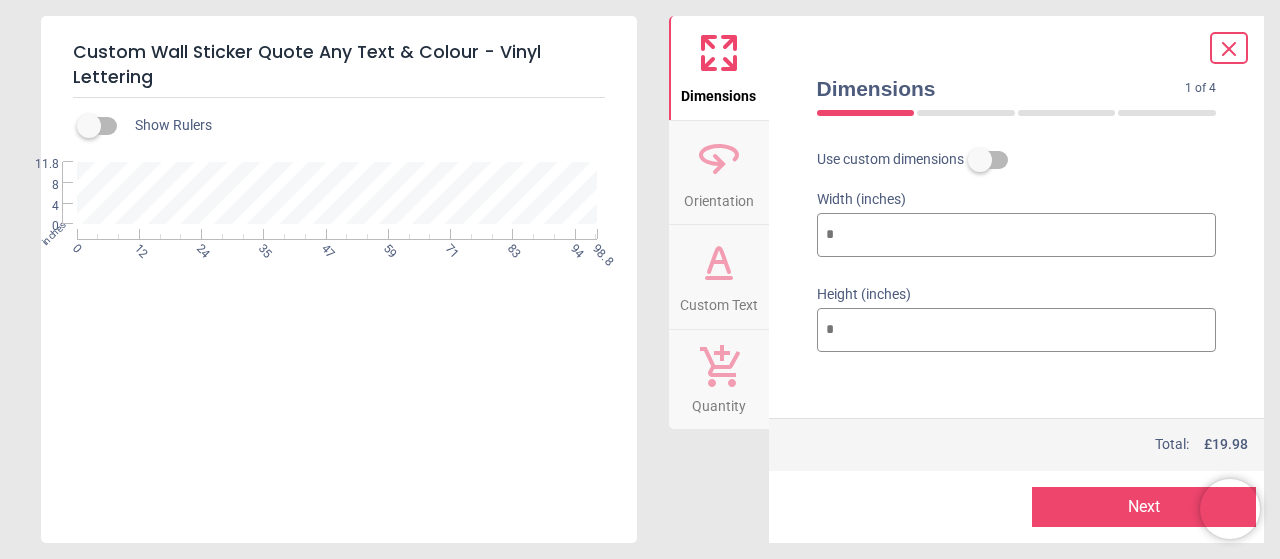 click on "**" at bounding box center (1017, 330) 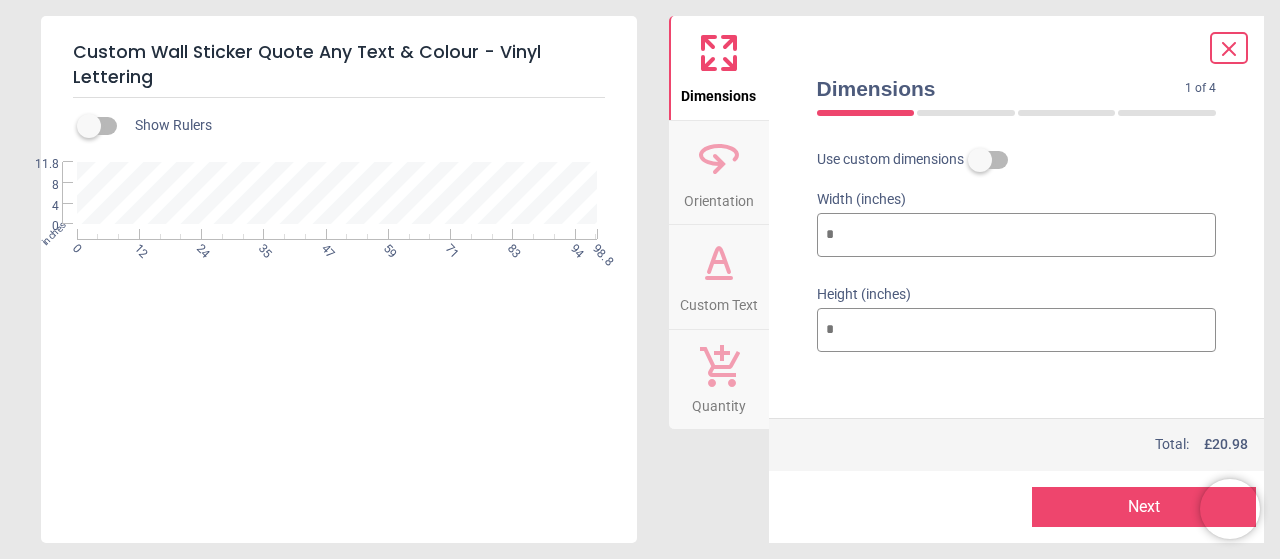 type on "**" 